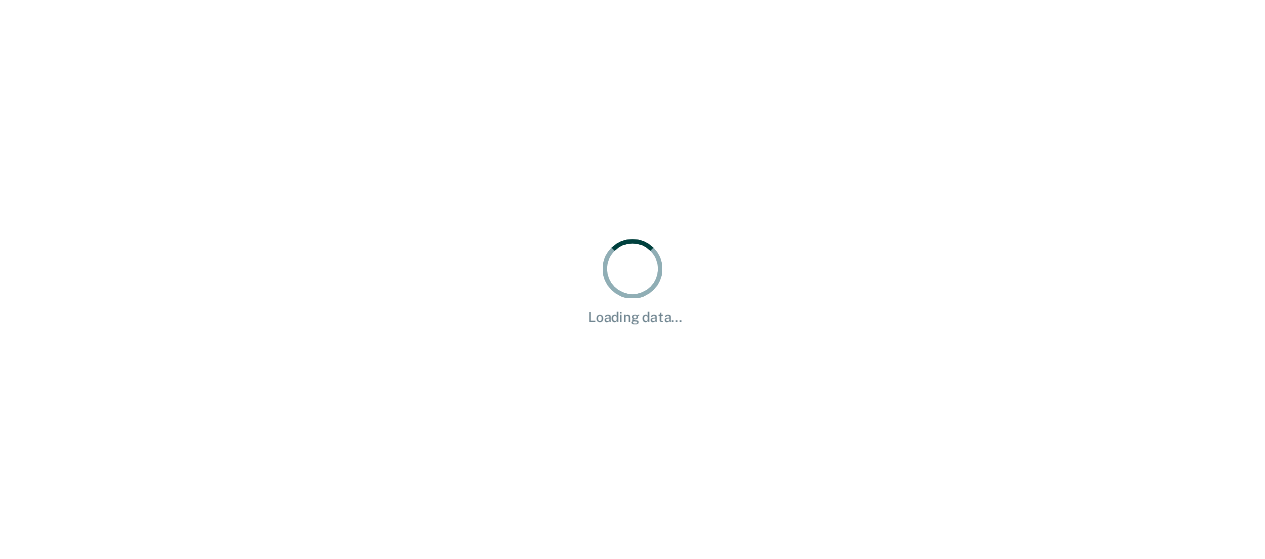 scroll, scrollTop: 0, scrollLeft: 0, axis: both 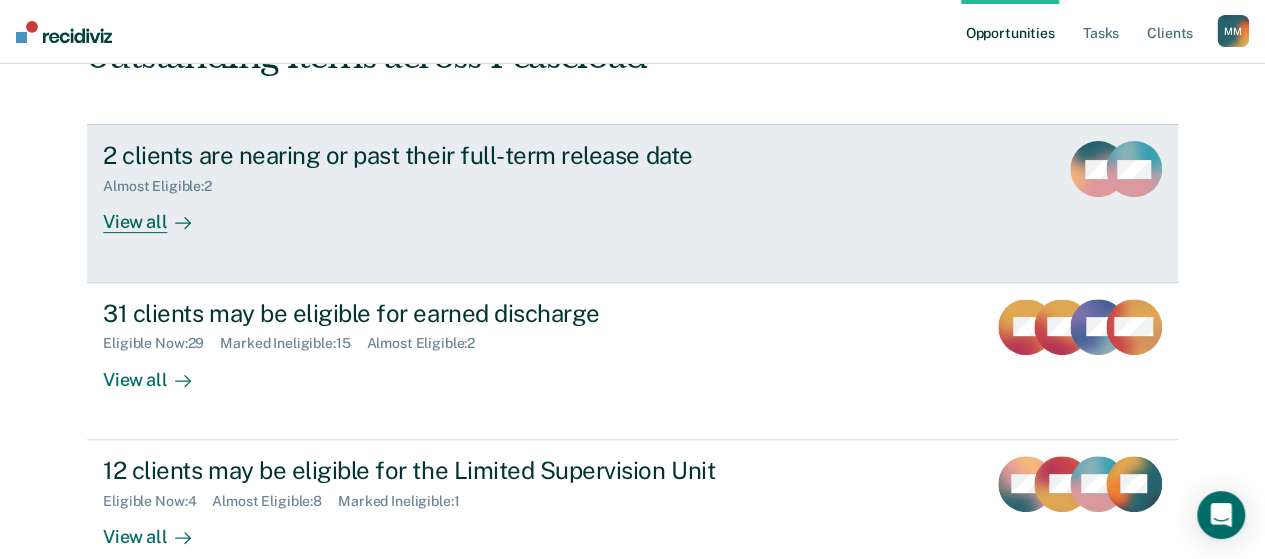 click on "2 clients are nearing or past their full-term release date Almost Eligible :  2 View all" at bounding box center (478, 187) 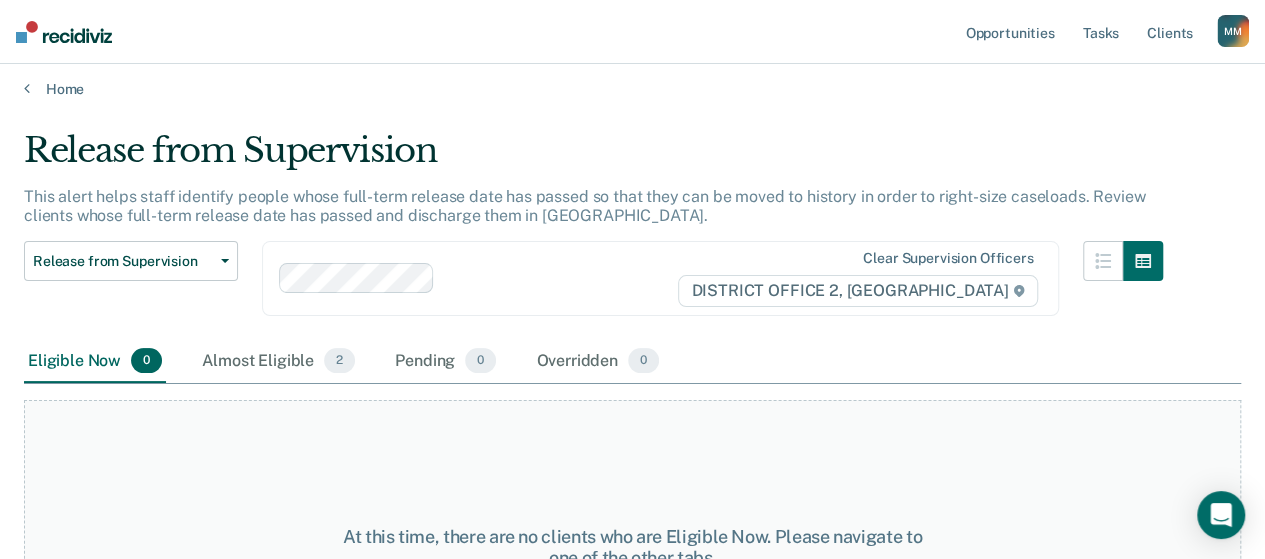 scroll, scrollTop: 0, scrollLeft: 0, axis: both 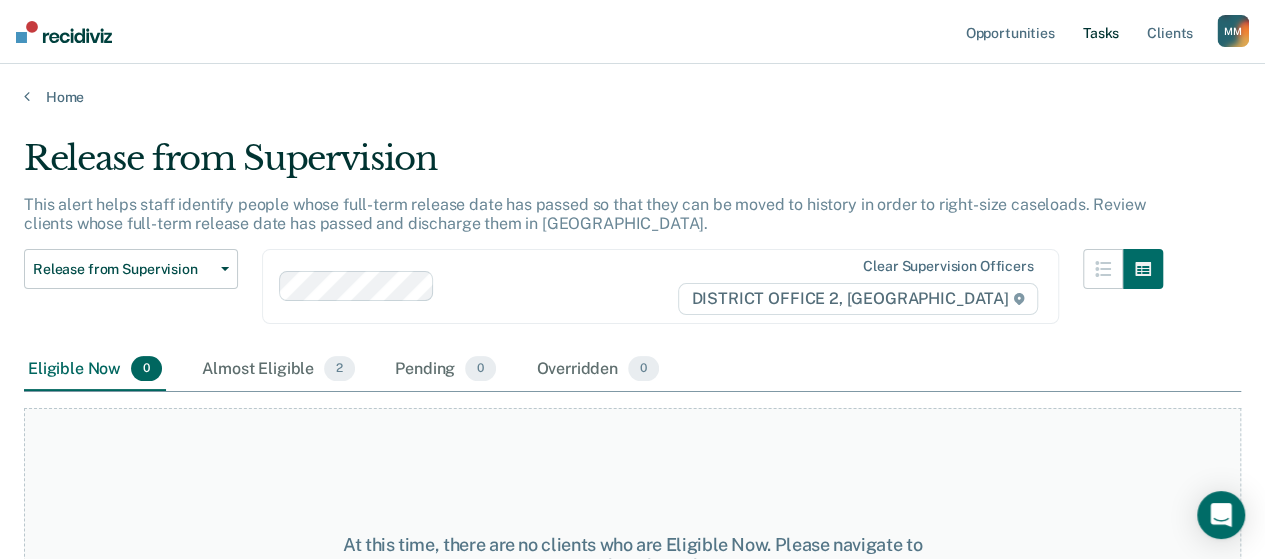 click on "Tasks" at bounding box center (1101, 32) 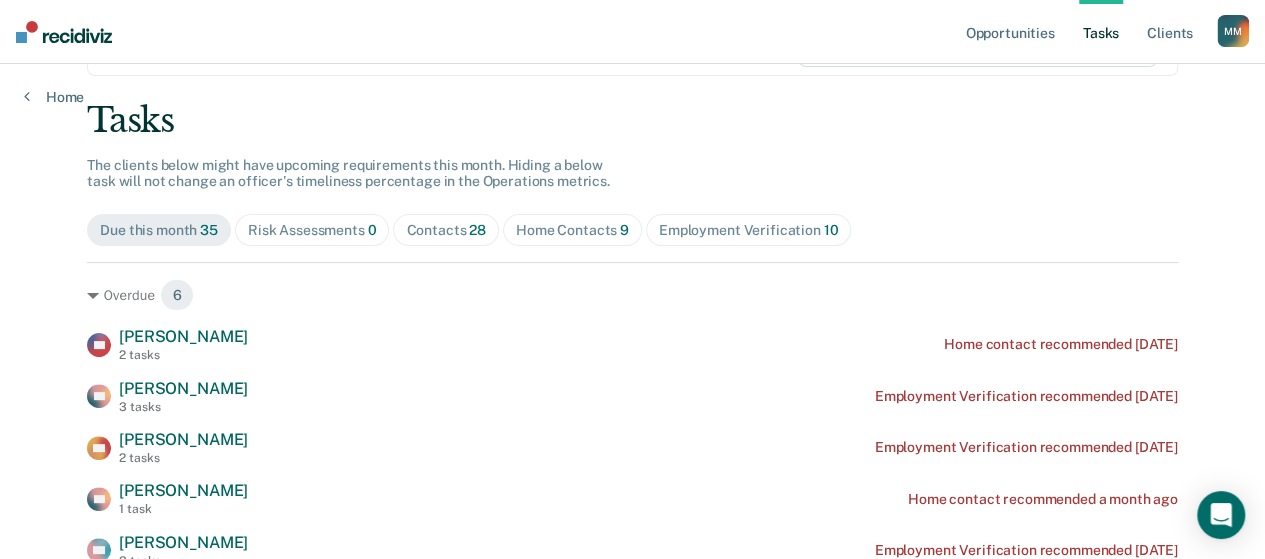 scroll, scrollTop: 200, scrollLeft: 0, axis: vertical 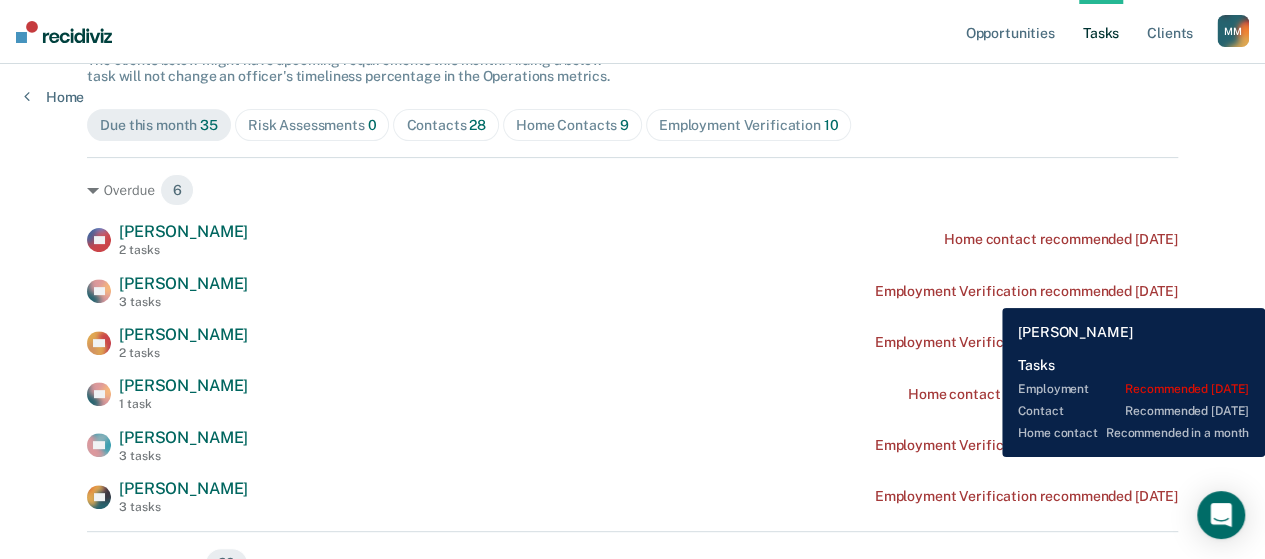 click on "Employment Verification recommended [DATE]" at bounding box center [1026, 291] 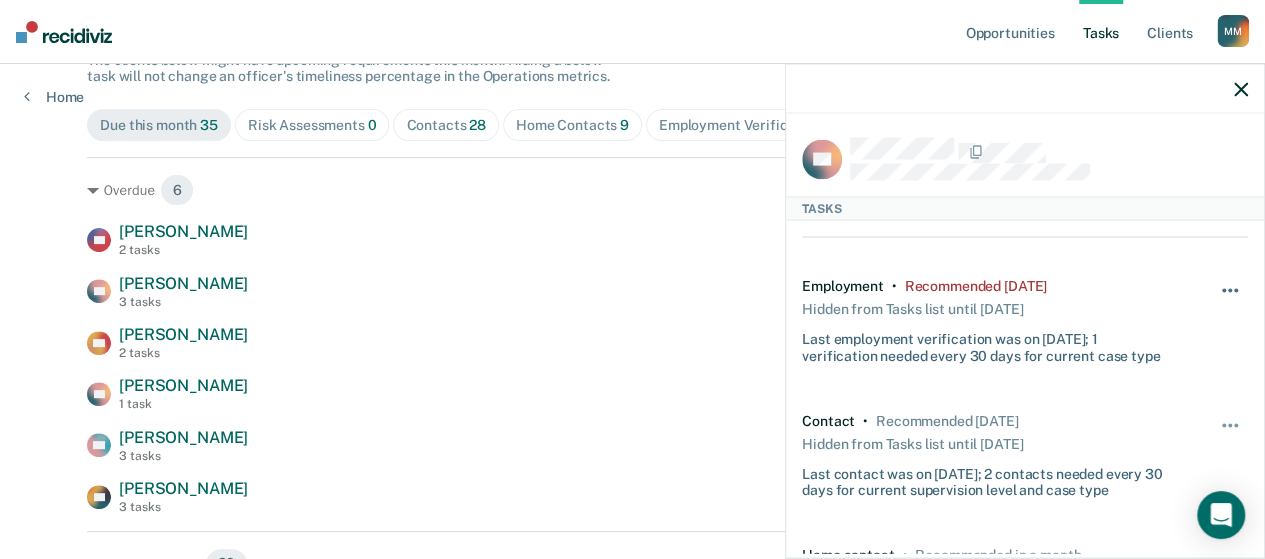 click at bounding box center [1231, 301] 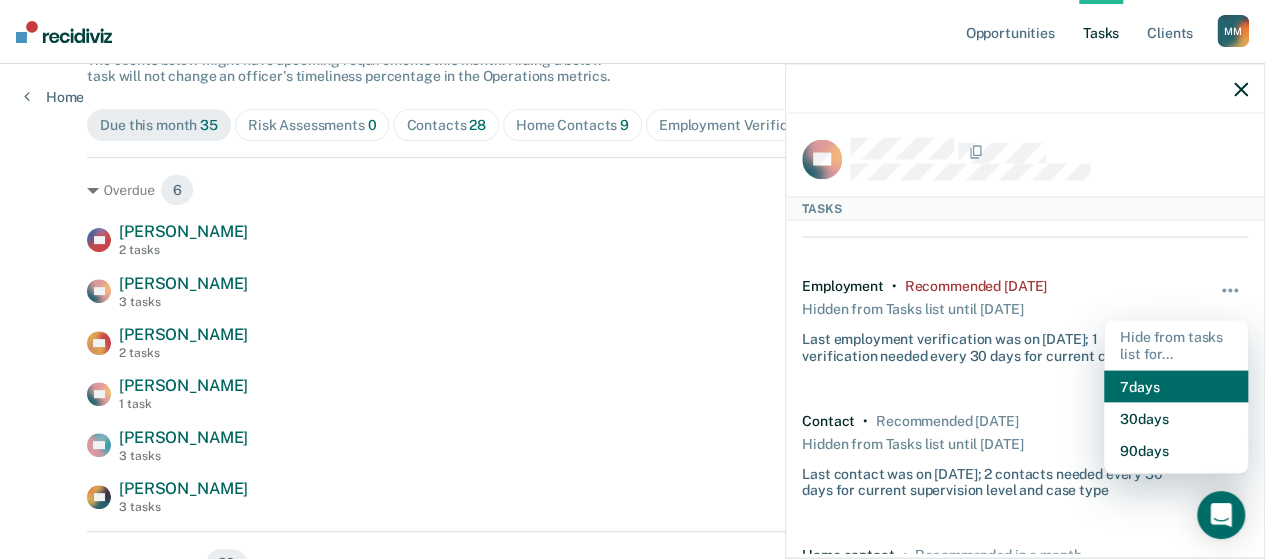 click on "7  days" at bounding box center (1176, 386) 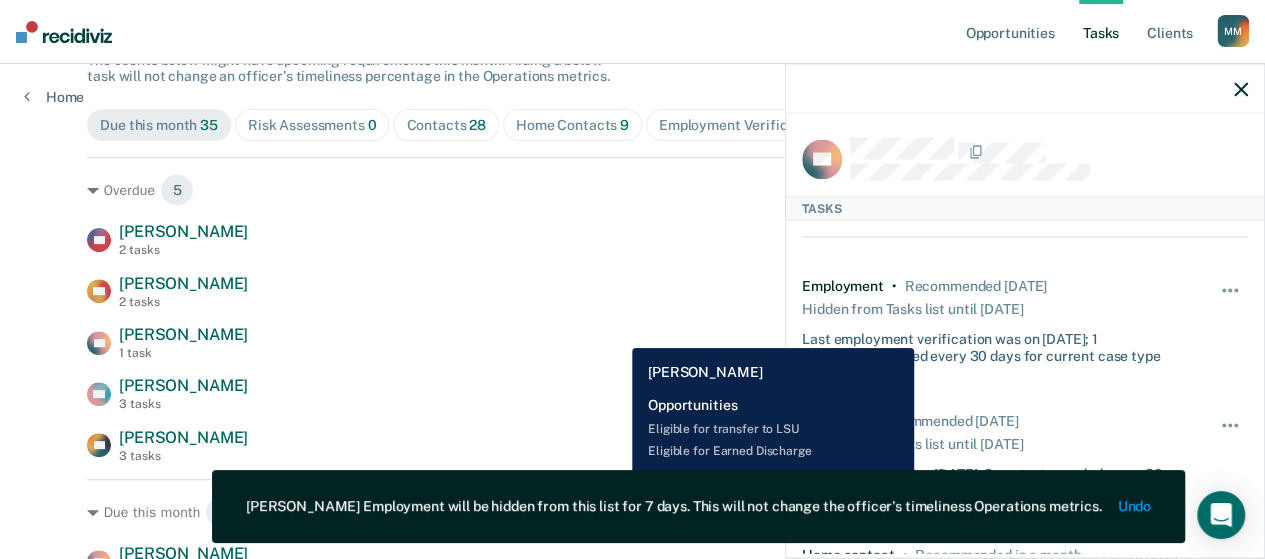 click on "AB [PERSON_NAME] 1 task Home contact recommended a month ago" at bounding box center (632, 342) 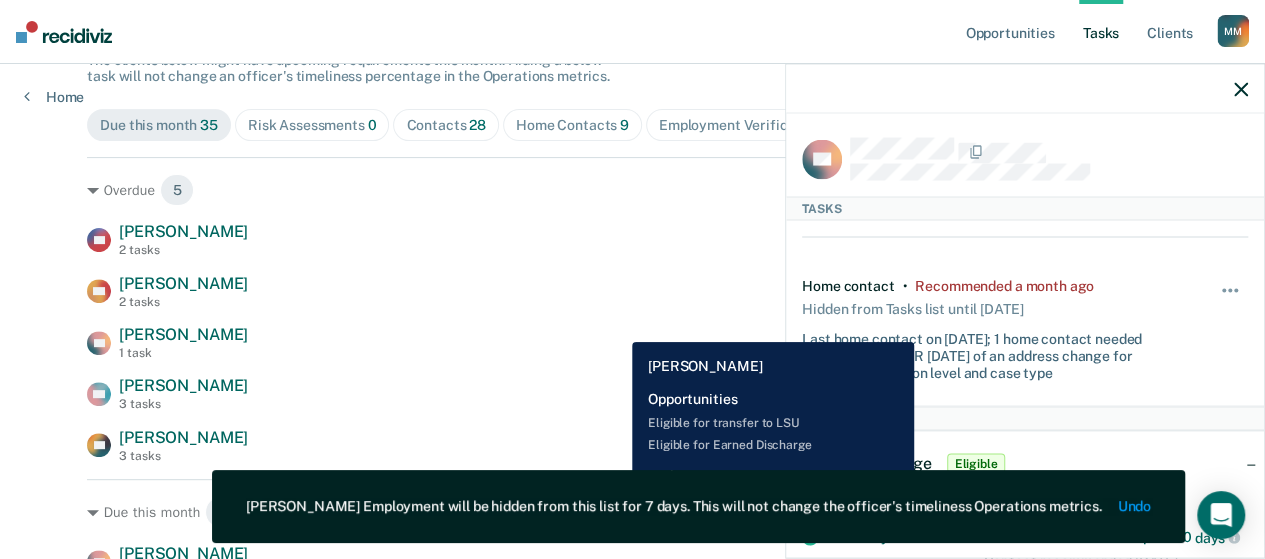 scroll, scrollTop: 100, scrollLeft: 0, axis: vertical 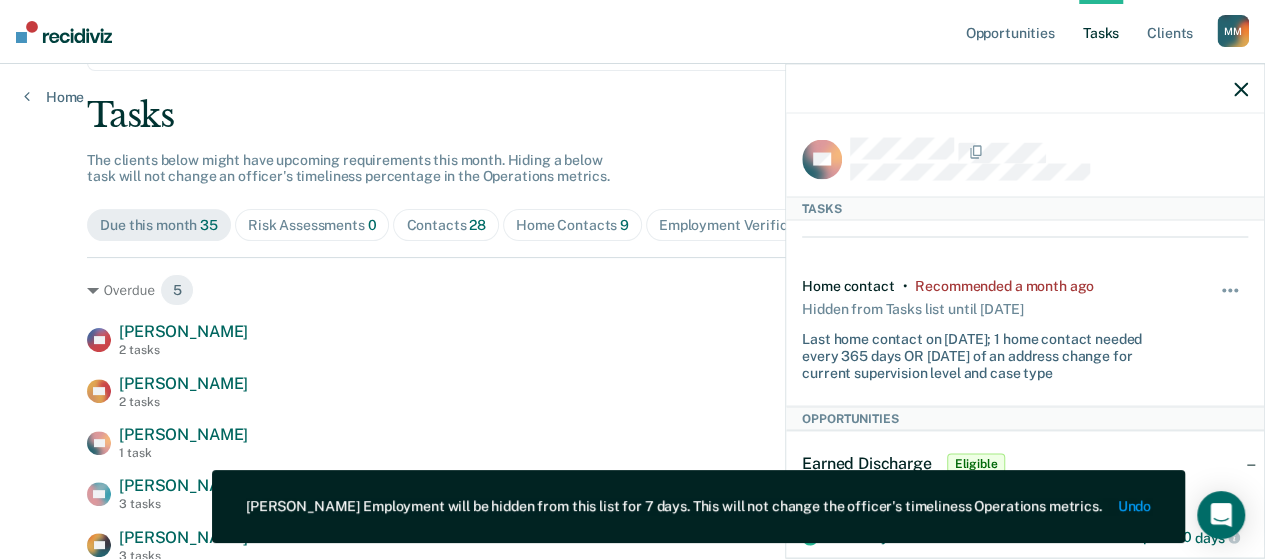 click on "Contacts   28" at bounding box center (446, 225) 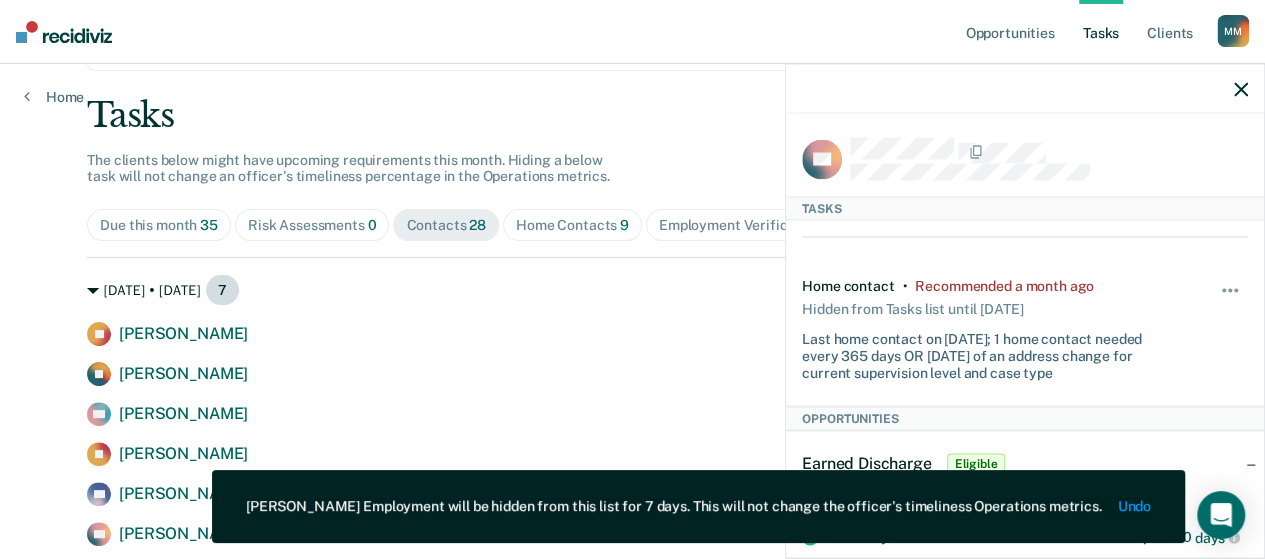 scroll, scrollTop: 200, scrollLeft: 0, axis: vertical 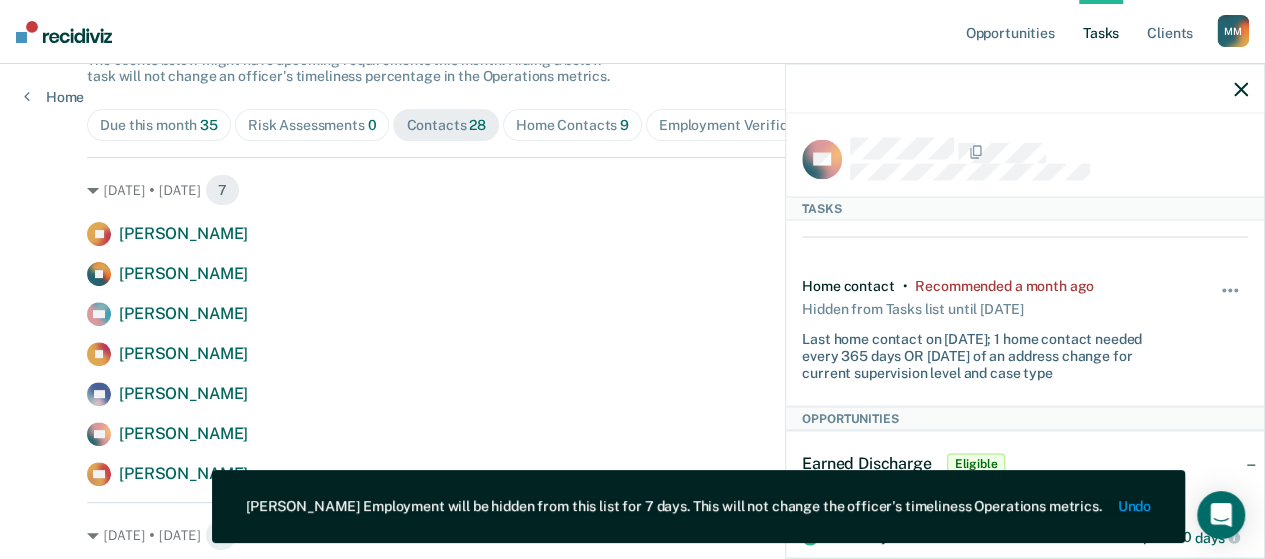click at bounding box center [1025, 89] 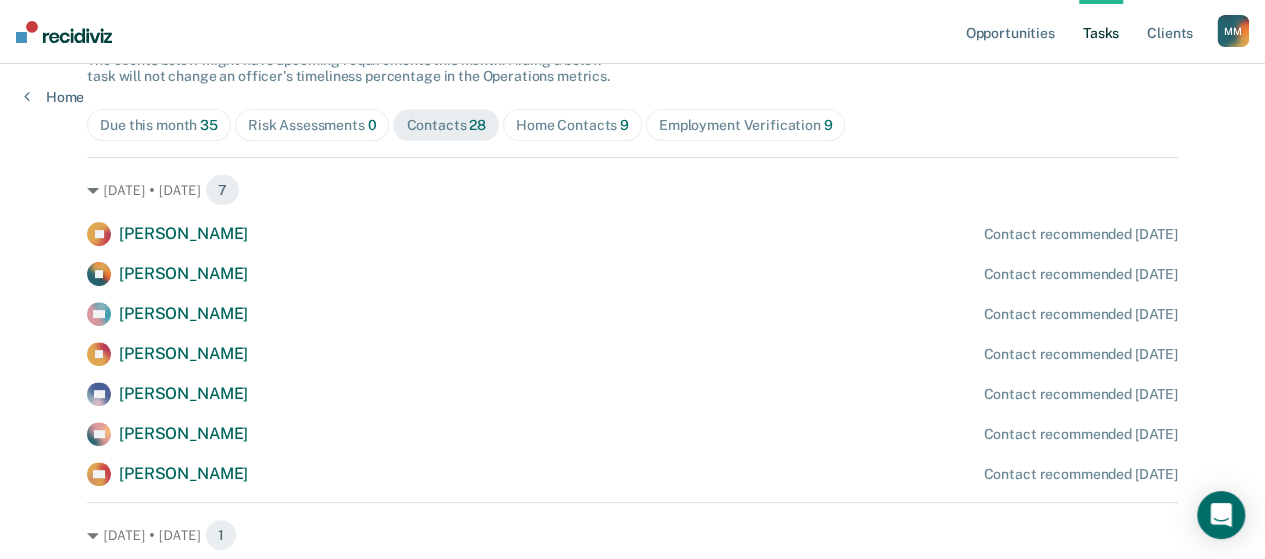 click on "Home Contacts   9" at bounding box center (572, 125) 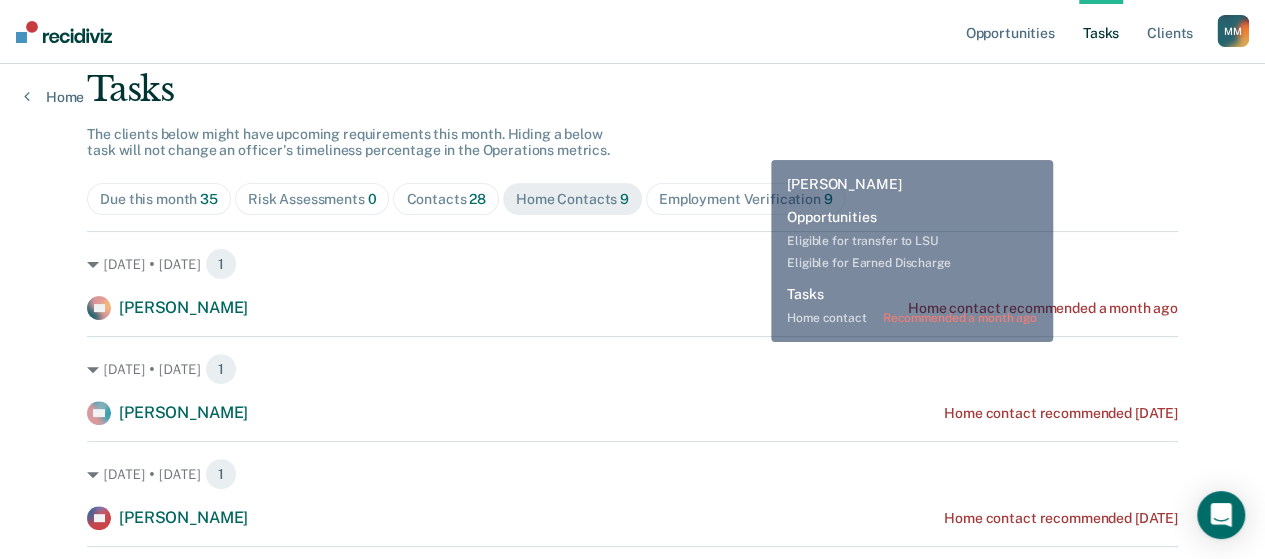 scroll, scrollTop: 0, scrollLeft: 0, axis: both 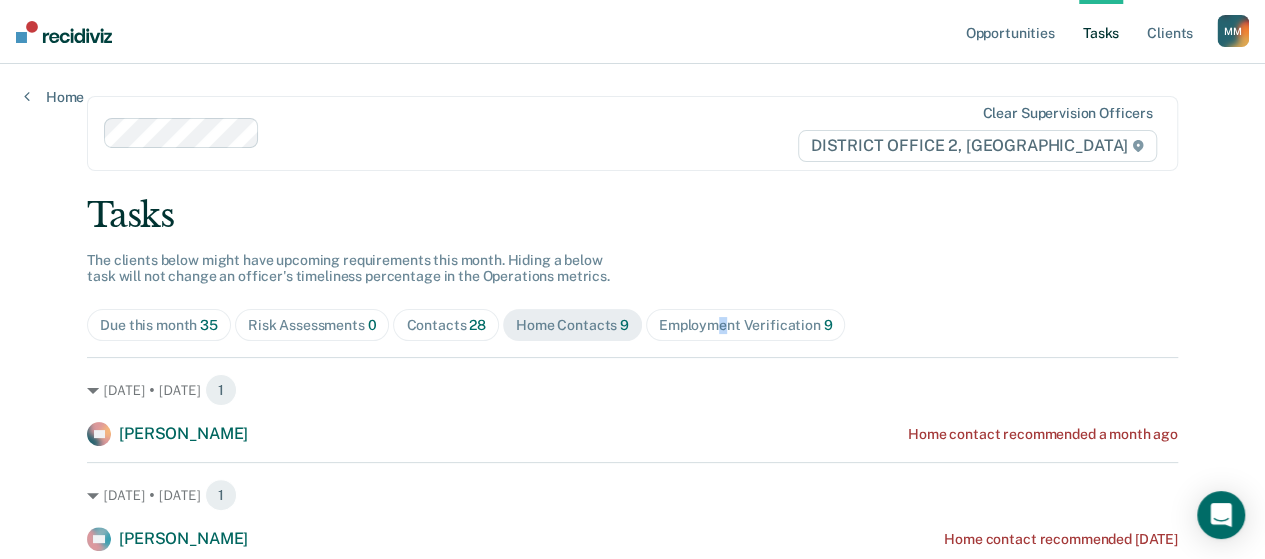 click on "Employment Verification   9" at bounding box center (746, 325) 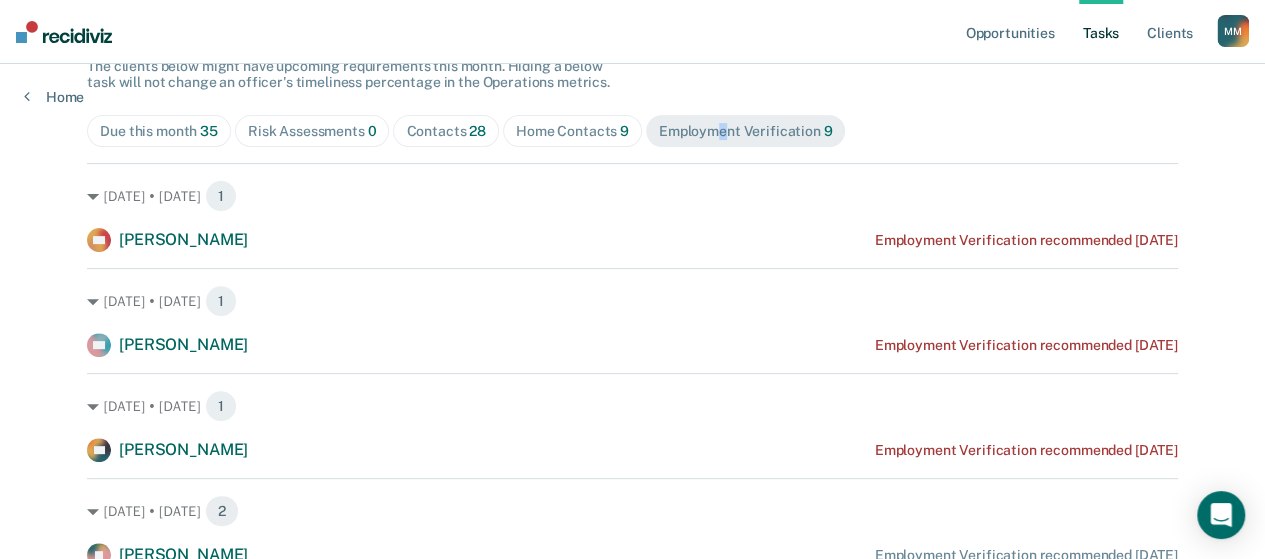scroll, scrollTop: 200, scrollLeft: 0, axis: vertical 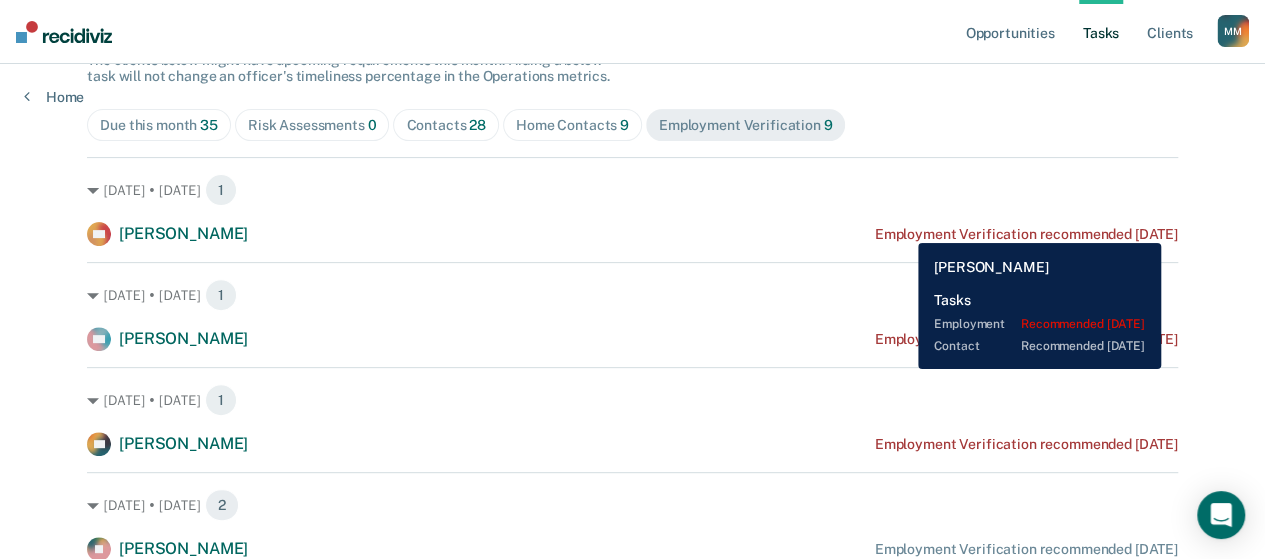 click on "Employment Verification recommended [DATE]" at bounding box center [1026, 234] 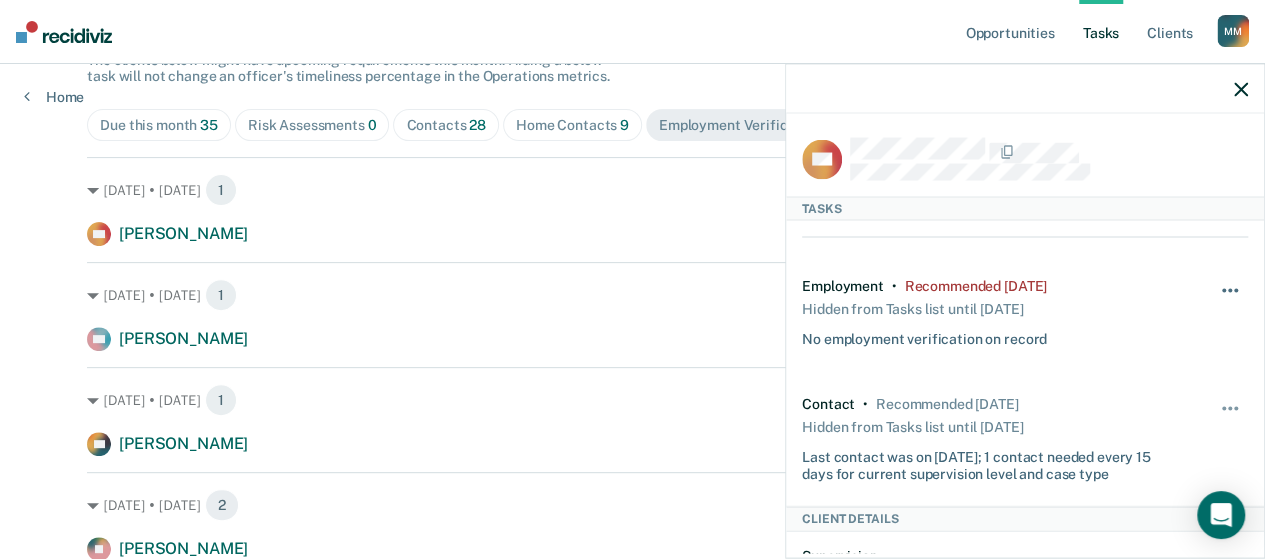 click at bounding box center (1231, 301) 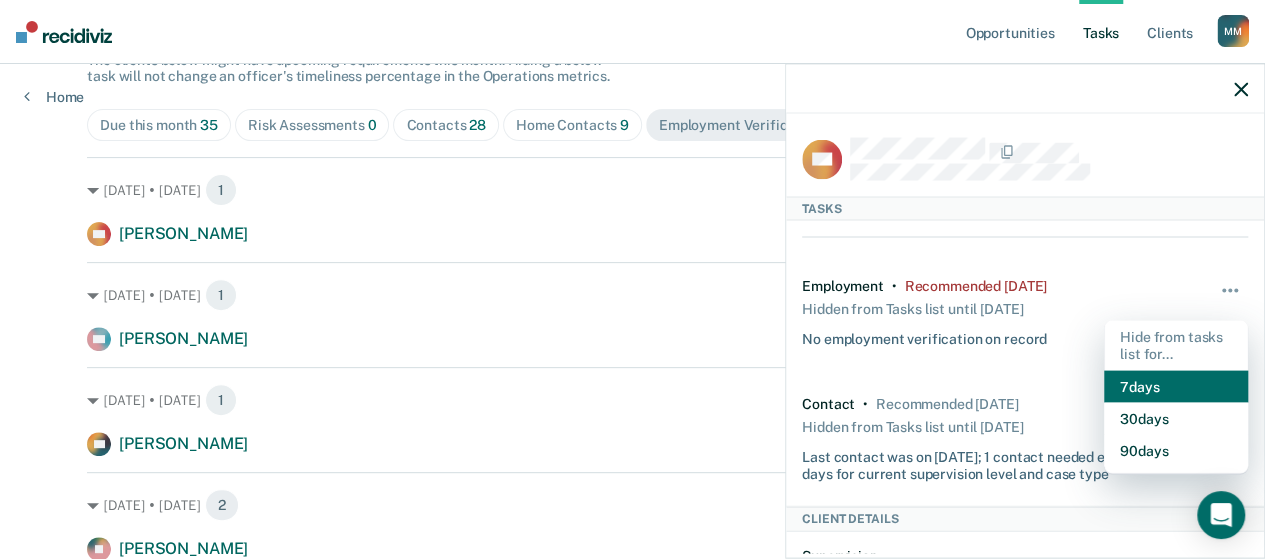 click on "7  days" at bounding box center (1176, 386) 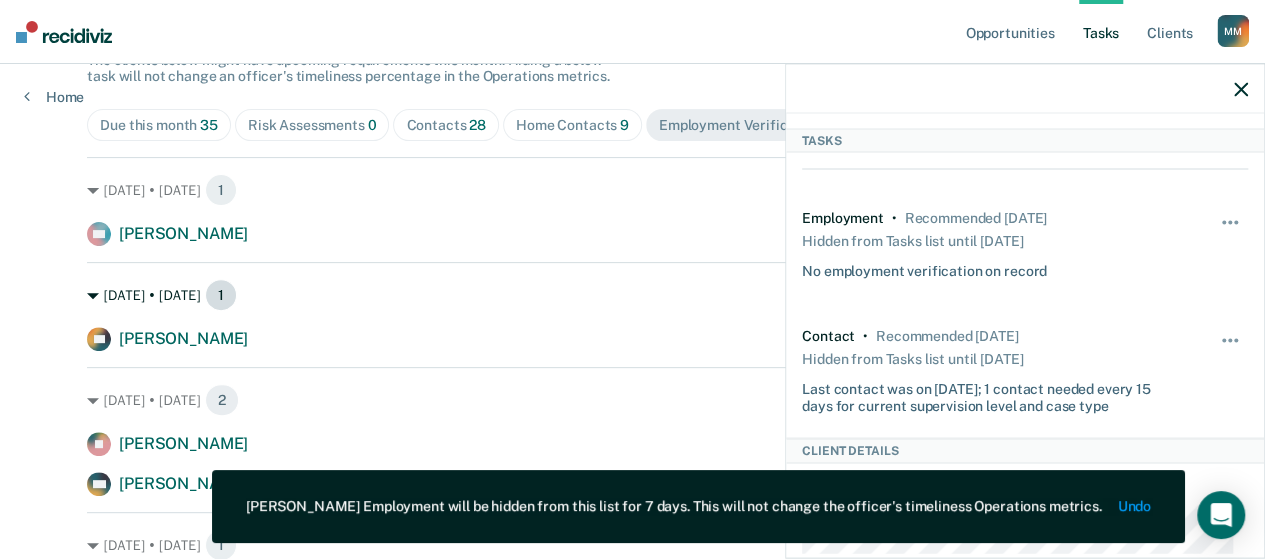 scroll, scrollTop: 100, scrollLeft: 0, axis: vertical 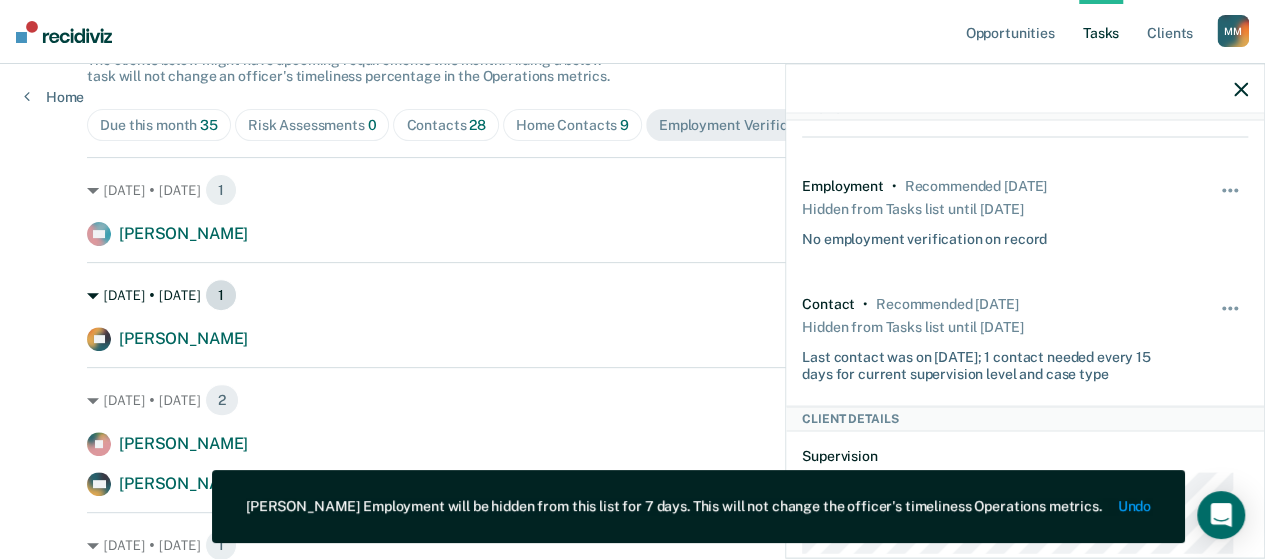 click on "[DATE] • [DATE]   1" at bounding box center (632, 295) 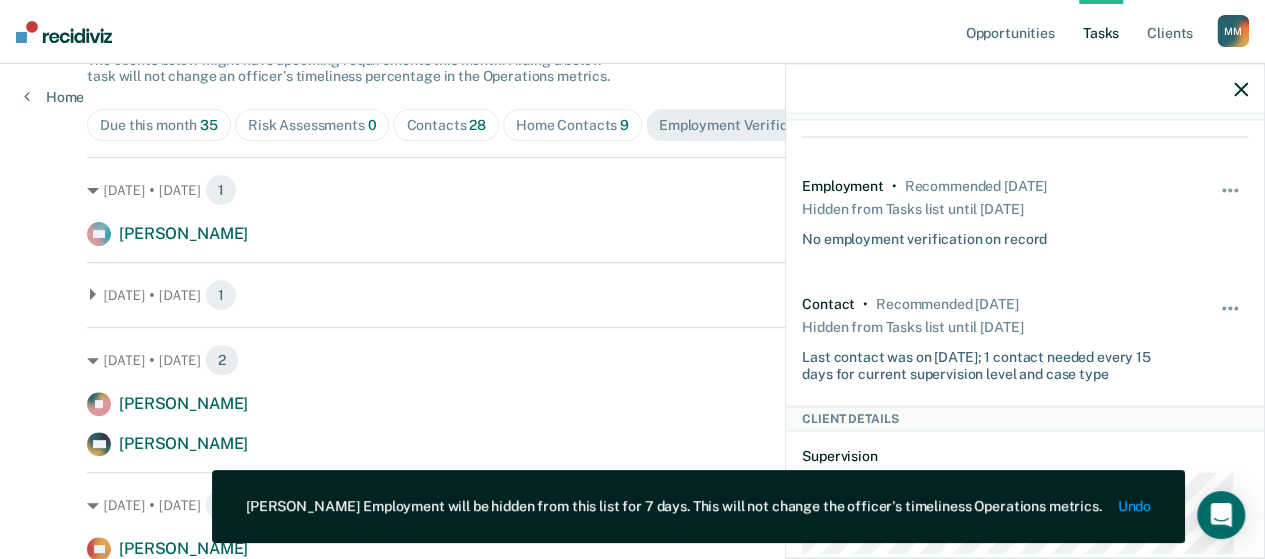 click on "[DATE] • [DATE]   2 [PERSON_NAME] Employment Verification recommended [DATE] MC [PERSON_NAME] Employment Verification recommended [DATE]" at bounding box center [632, 391] 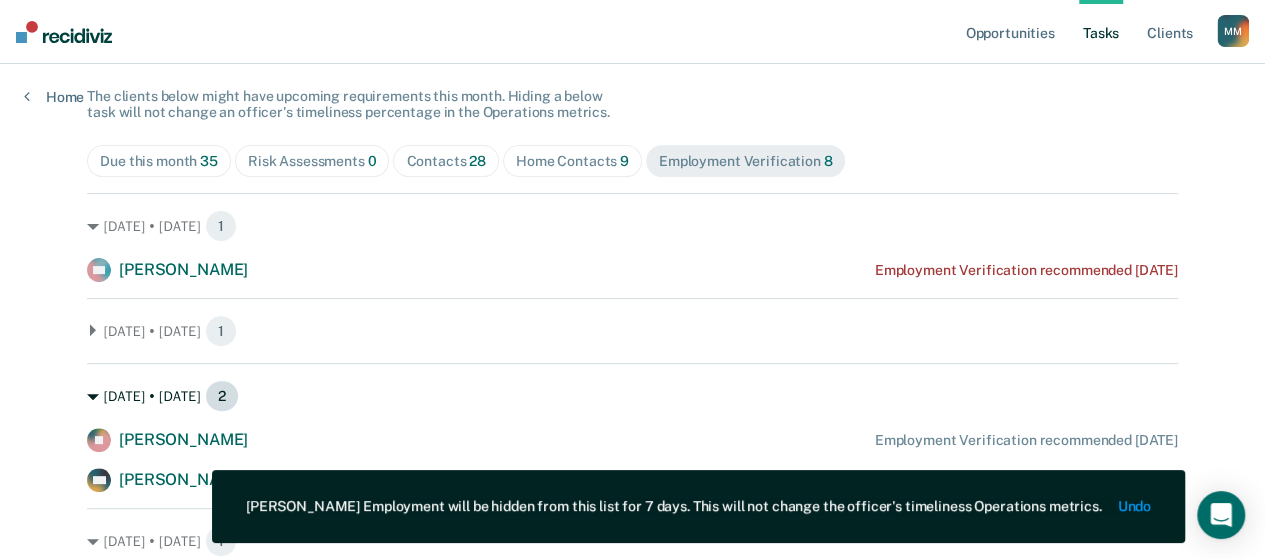 scroll, scrollTop: 200, scrollLeft: 0, axis: vertical 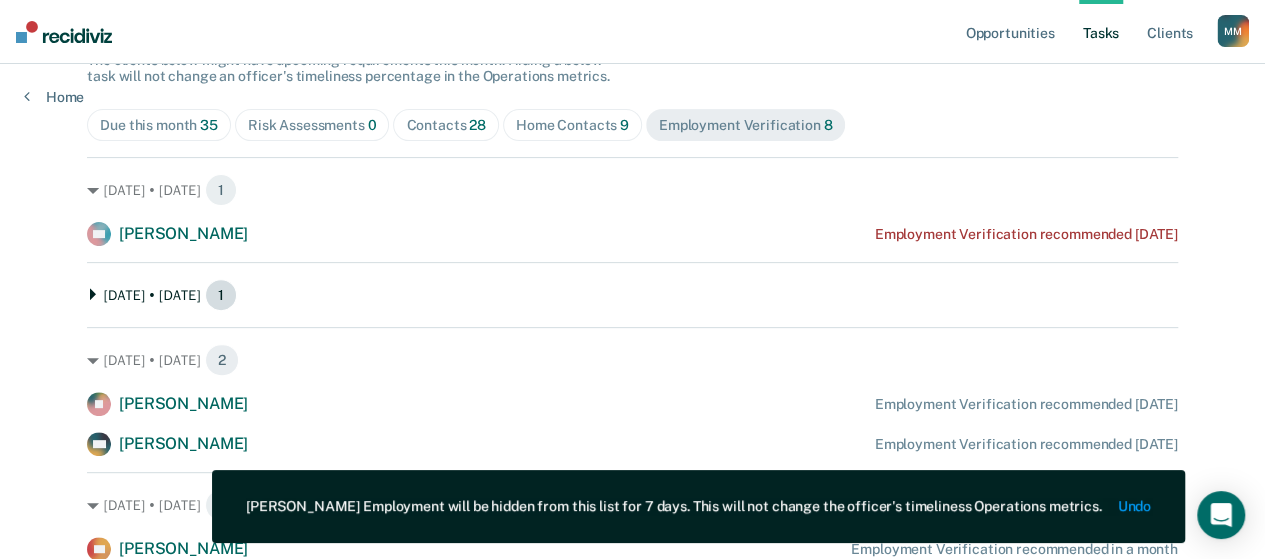 click on "[DATE] • [DATE]   1" at bounding box center (632, 295) 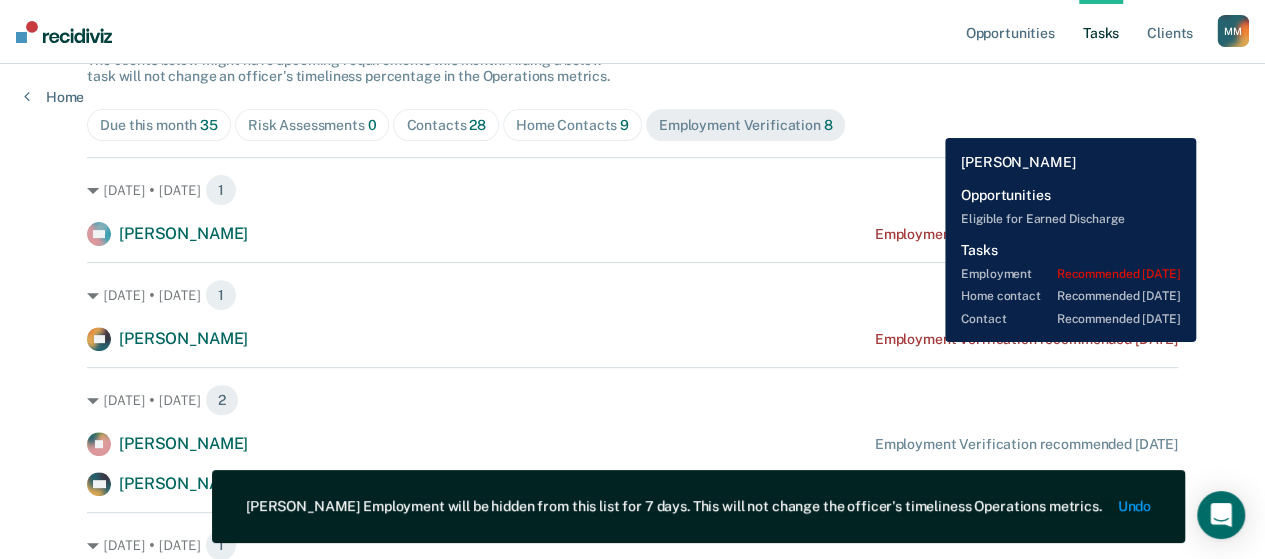 click on "Employment Verification recommended [DATE]" at bounding box center [1026, 339] 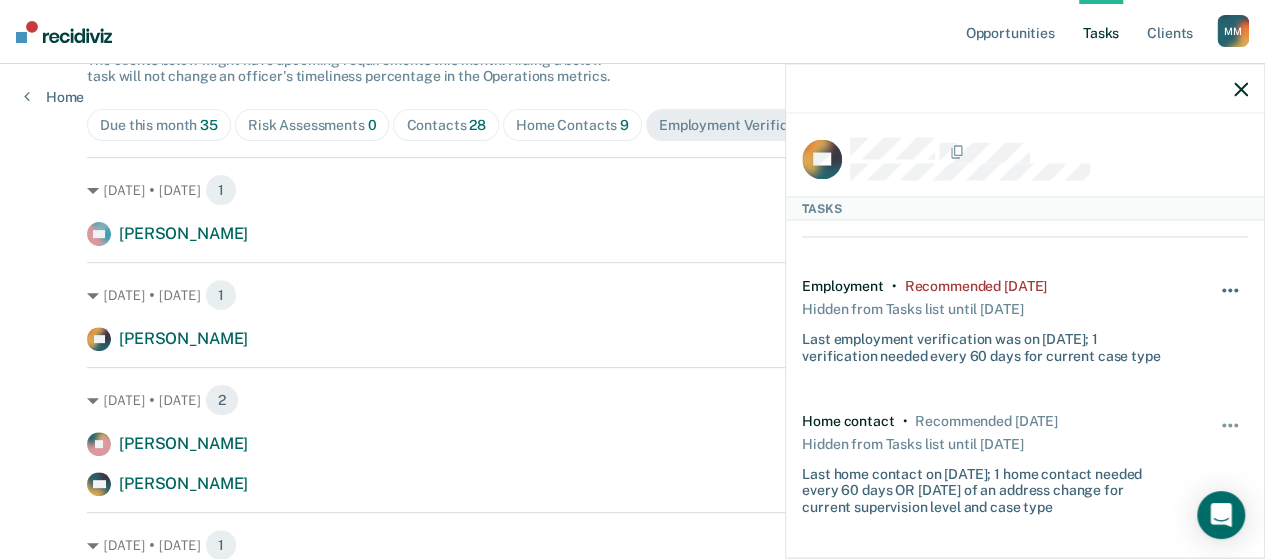 click at bounding box center (1231, 301) 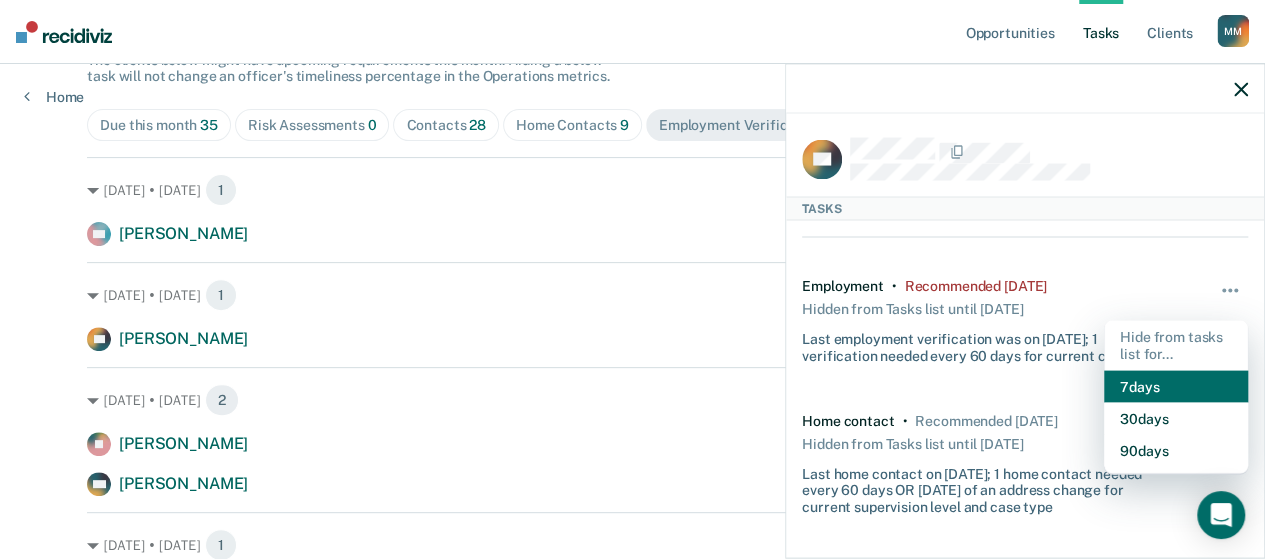 click on "7  days" at bounding box center [1176, 386] 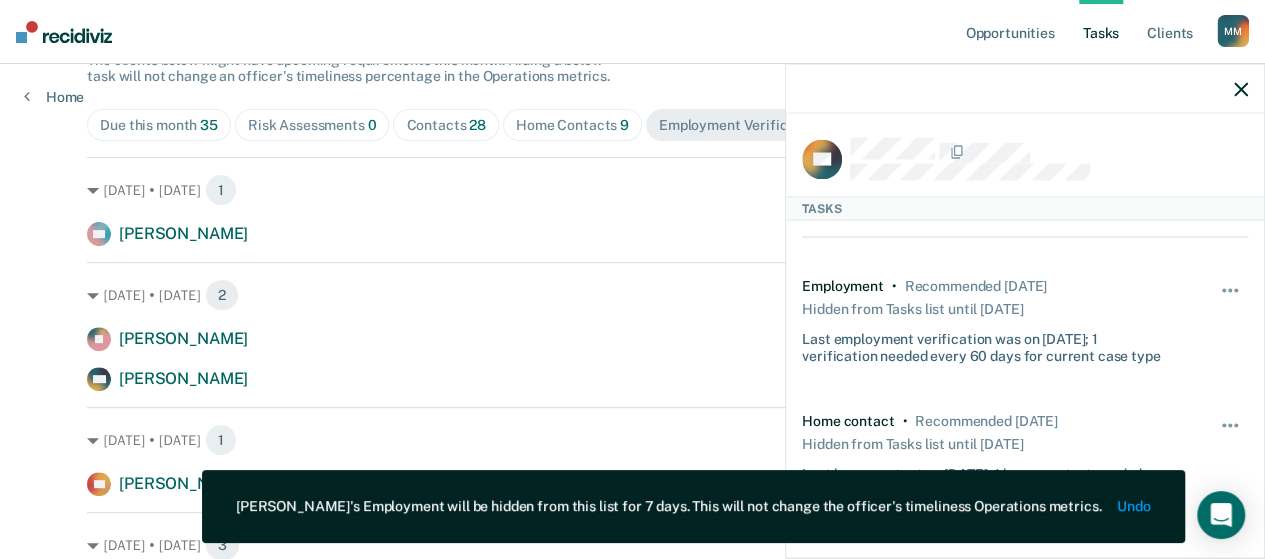 click on "[DATE] • [DATE]   1 AA [PERSON_NAME] Employment Verification recommended [DATE]   [DATE] • [DATE]   2 [PERSON_NAME] Employment Verification recommended [DATE] MC [PERSON_NAME] Employment Verification recommended [DATE]   [DATE] • [DATE]   1 [PERSON_NAME] Employment Verification recommended in a month   [DATE] • [DATE]   3 FT [PERSON_NAME] Employment Verification recommended in a month DM [PERSON_NAME] Employment Verification recommended in a month [PERSON_NAME] [PERSON_NAME] Employment Verification recommended in a month" at bounding box center (632, 419) 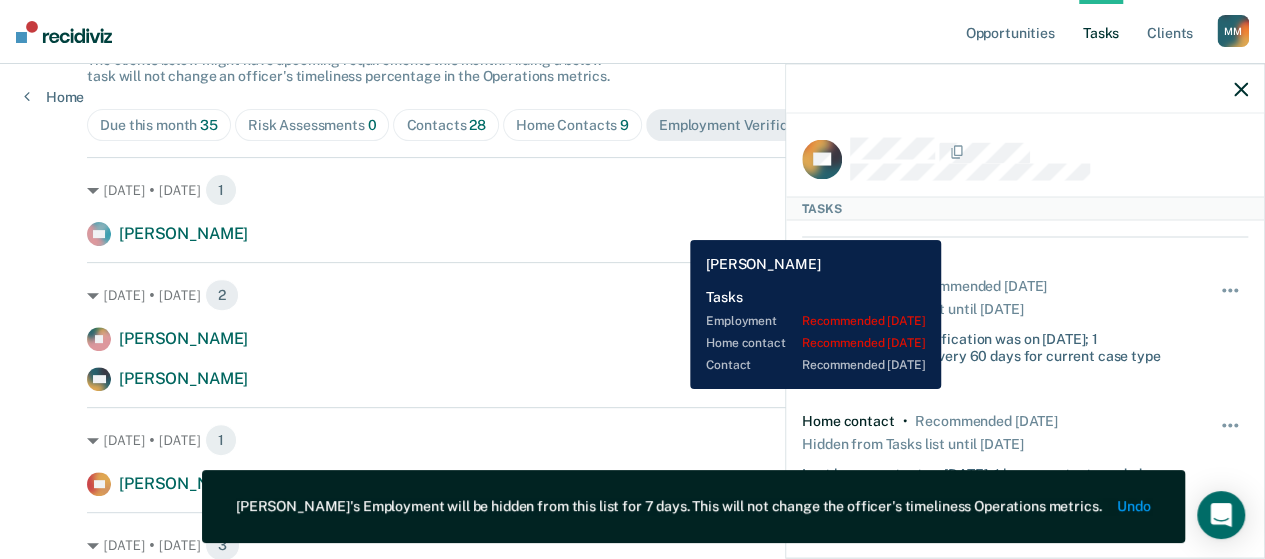 click on "AA [PERSON_NAME] Employment Verification recommended [DATE]" at bounding box center (632, 234) 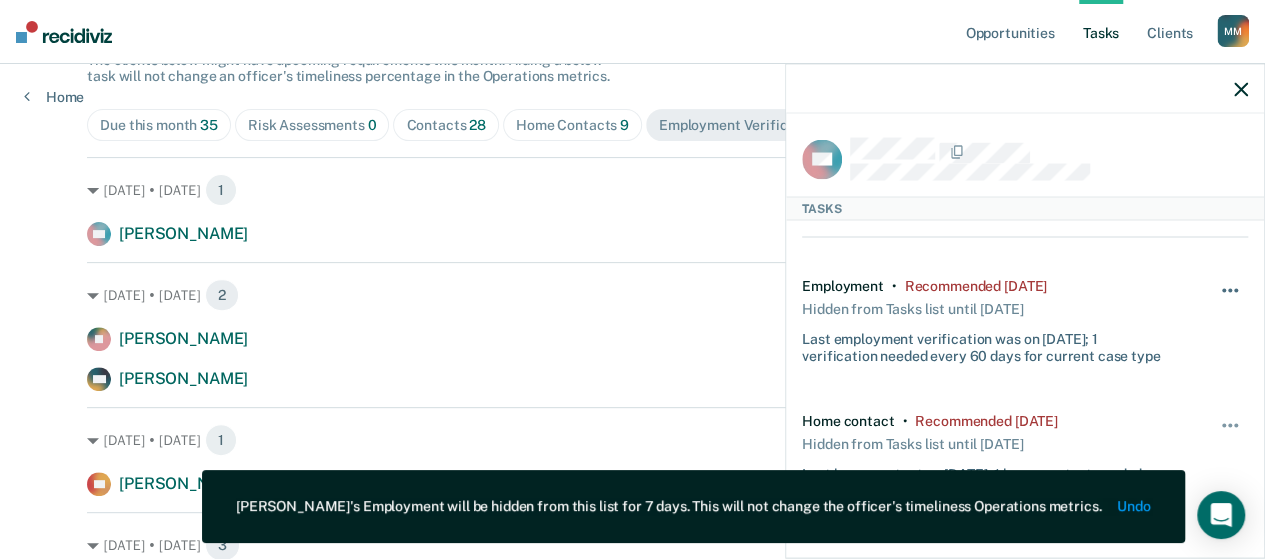click at bounding box center (1231, 301) 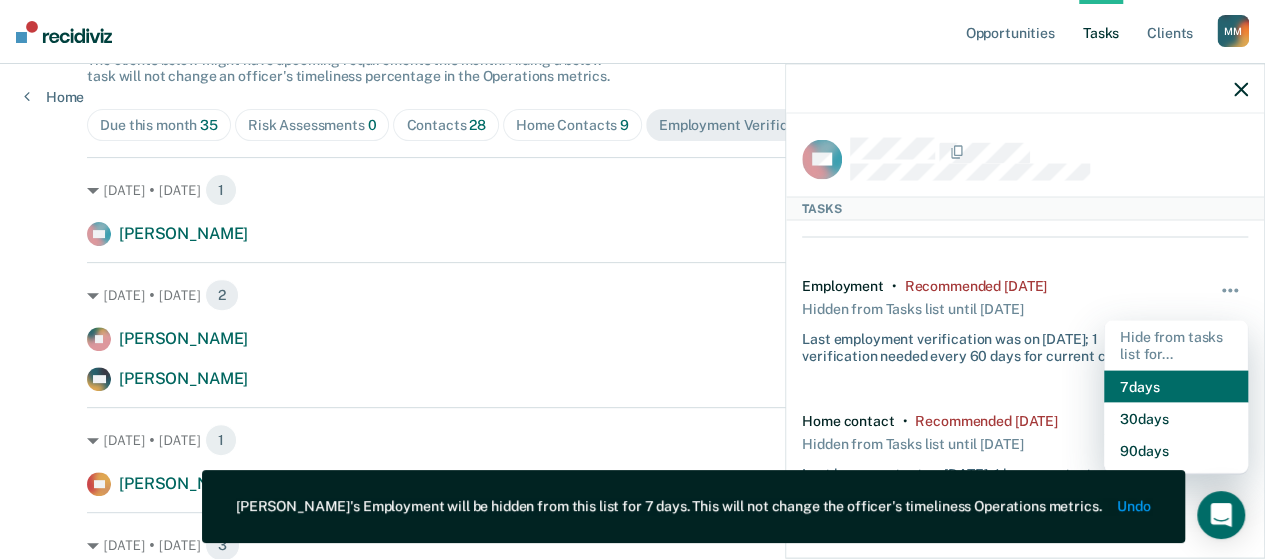 click on "7  days" at bounding box center (1176, 386) 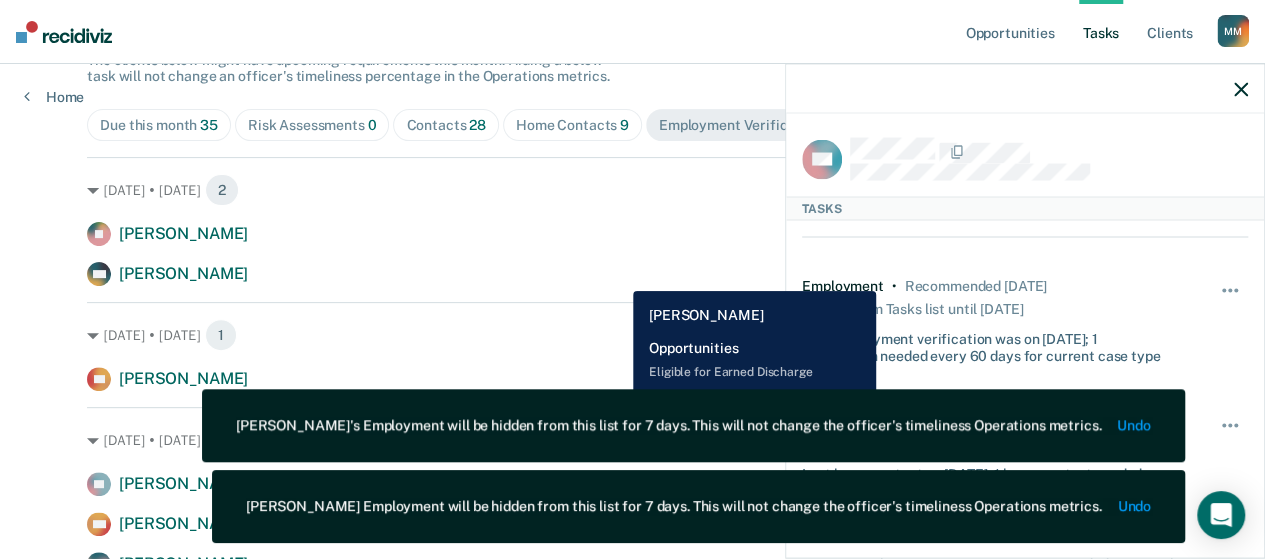 click on "MC [PERSON_NAME] Employment Verification recommended [DATE]" at bounding box center [632, 274] 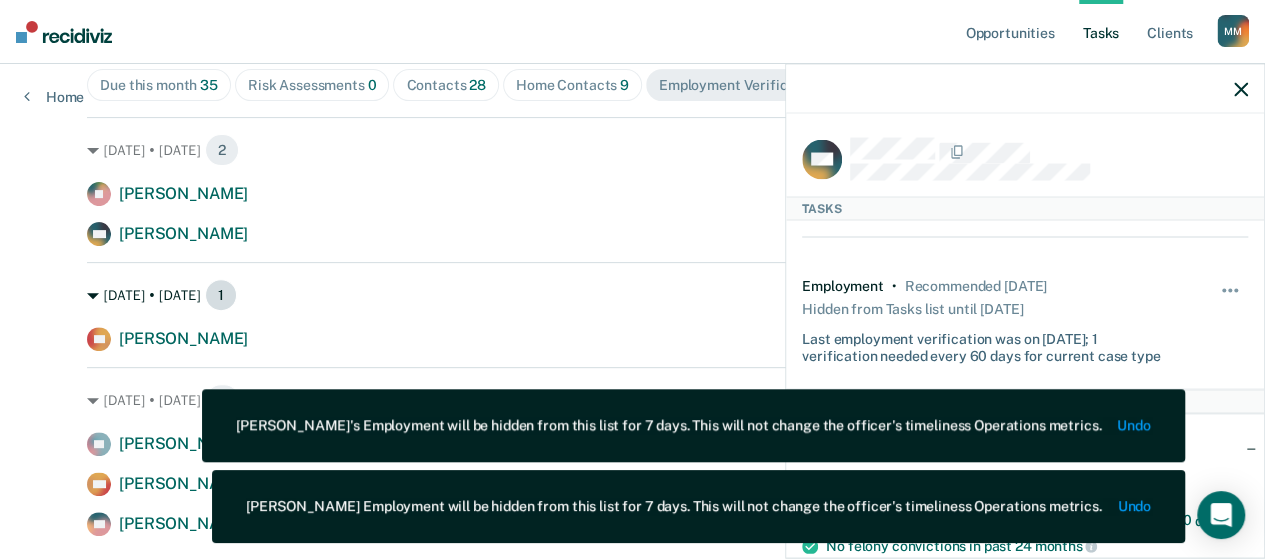 scroll, scrollTop: 196, scrollLeft: 0, axis: vertical 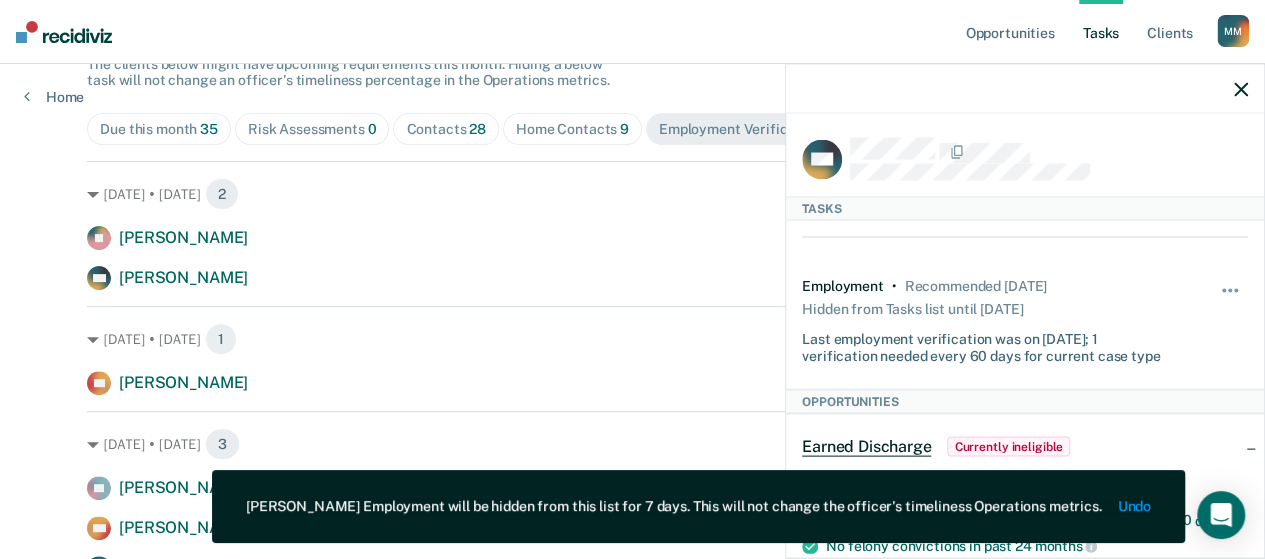click 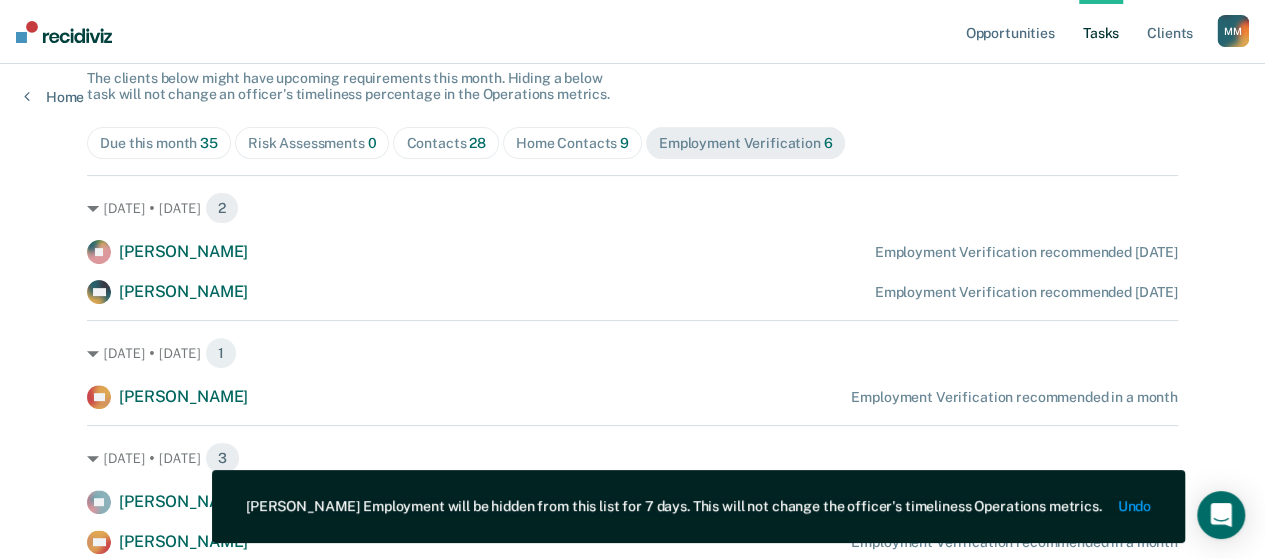 scroll, scrollTop: 0, scrollLeft: 0, axis: both 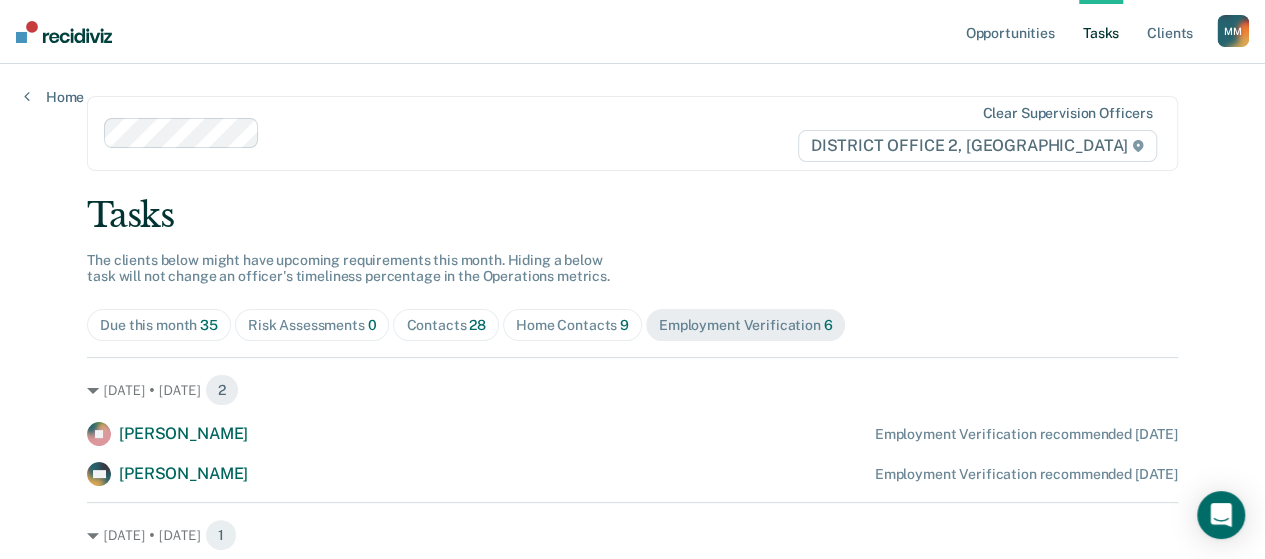 click on "Home Contacts   9" at bounding box center [572, 325] 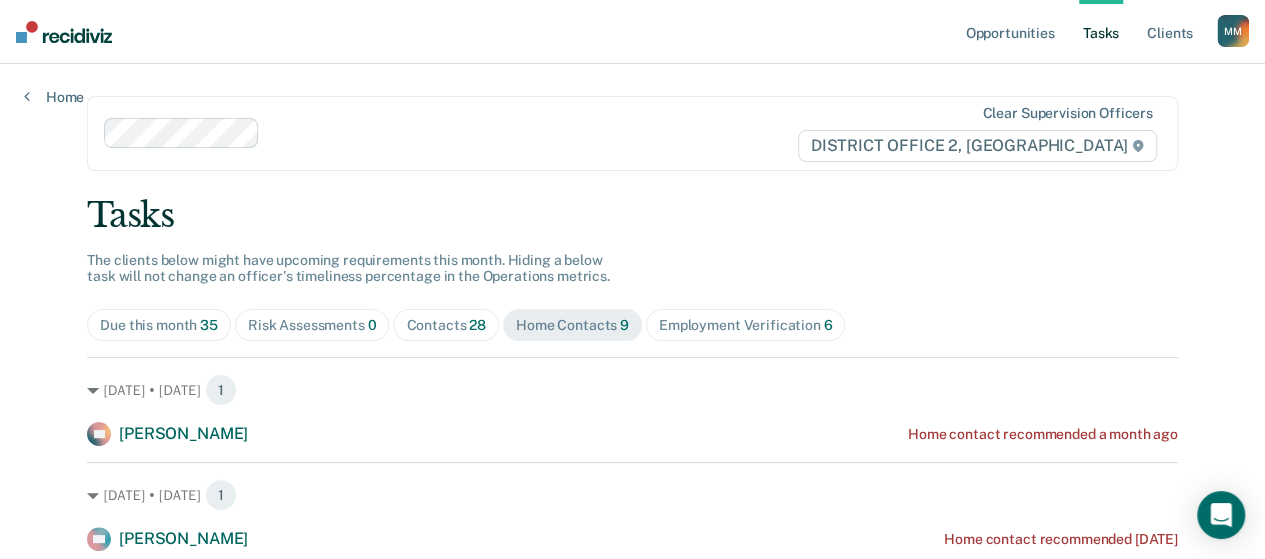 click on "Due this month   35" at bounding box center (159, 325) 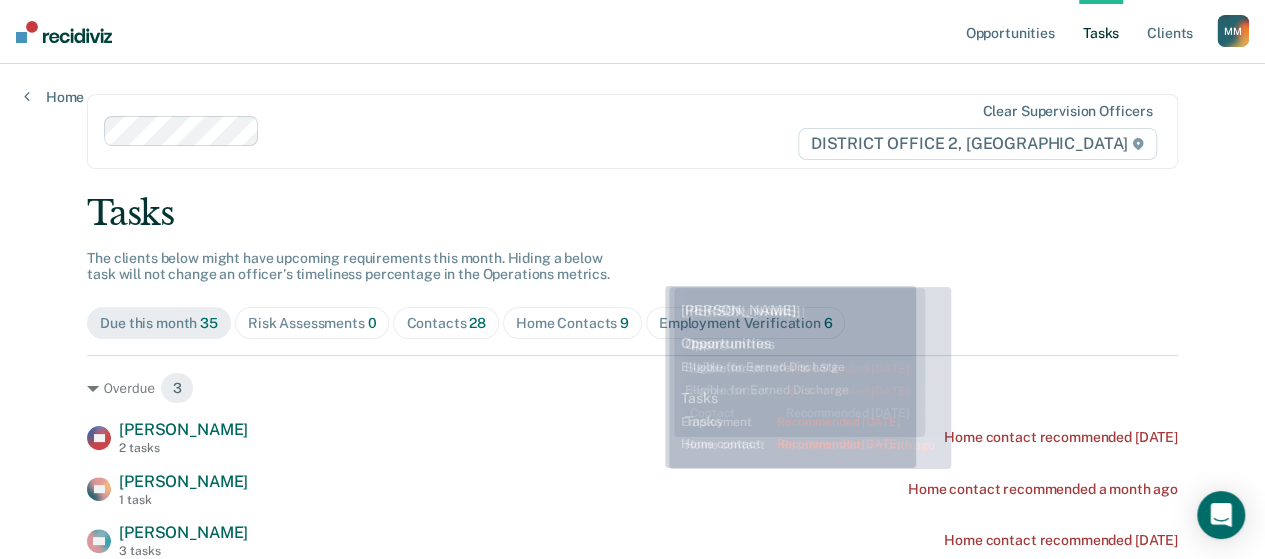 scroll, scrollTop: 0, scrollLeft: 0, axis: both 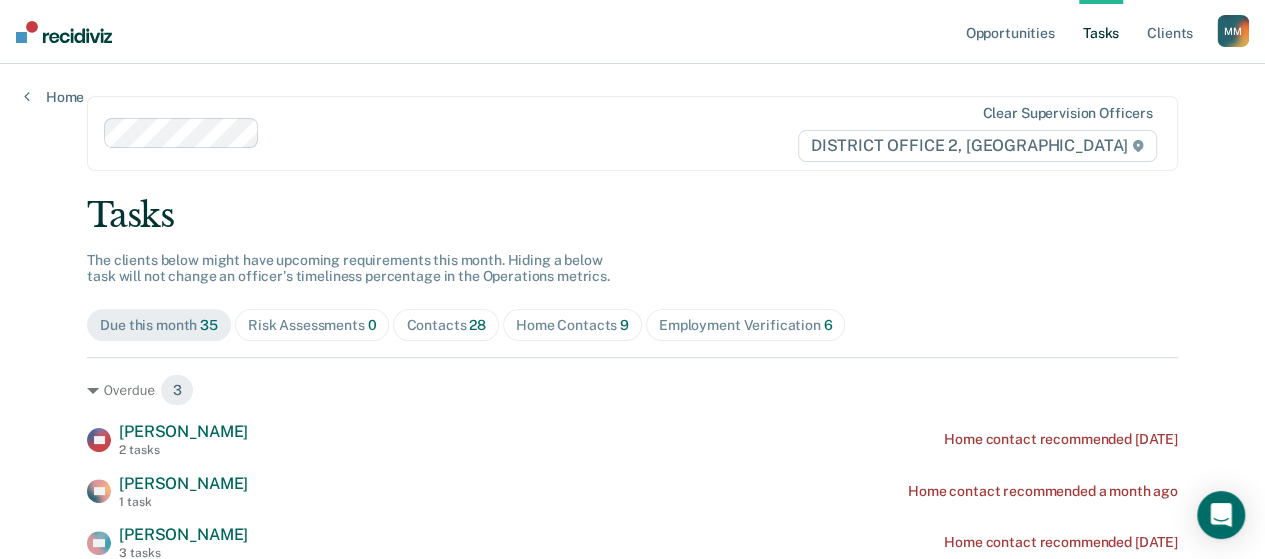 click on "Contacts   28" at bounding box center (446, 325) 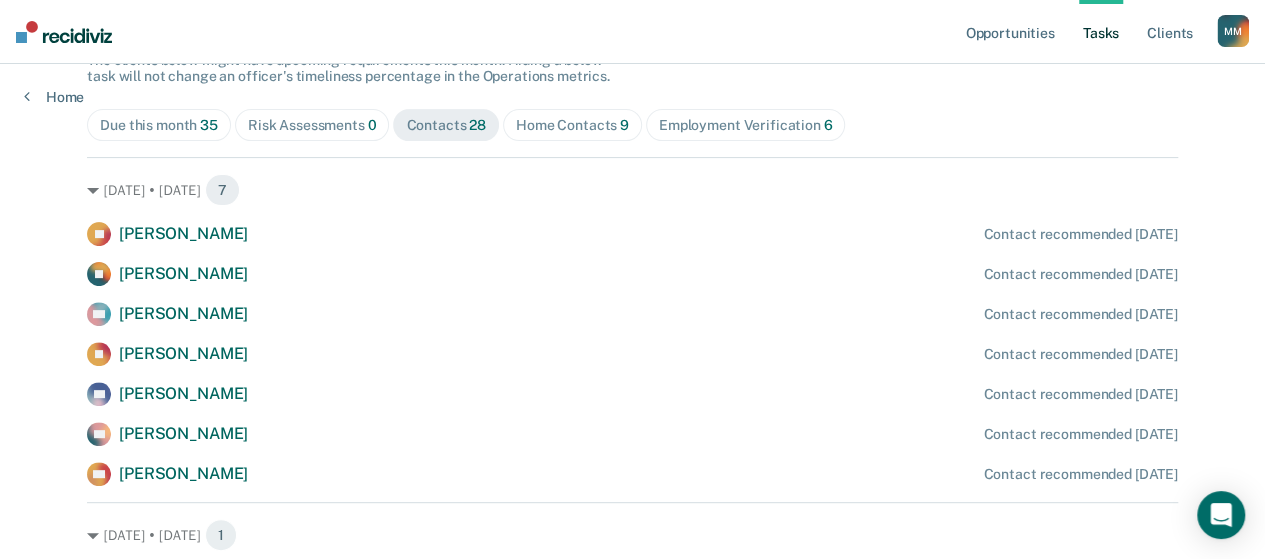 scroll, scrollTop: 300, scrollLeft: 0, axis: vertical 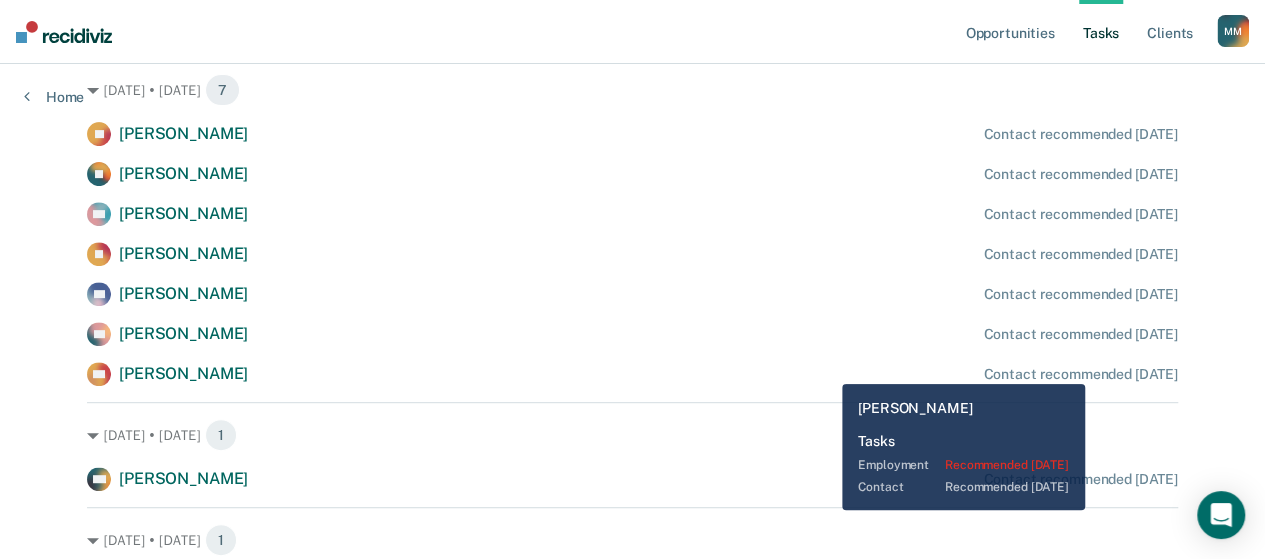 click on "Contact recommended [DATE]" at bounding box center (1080, 374) 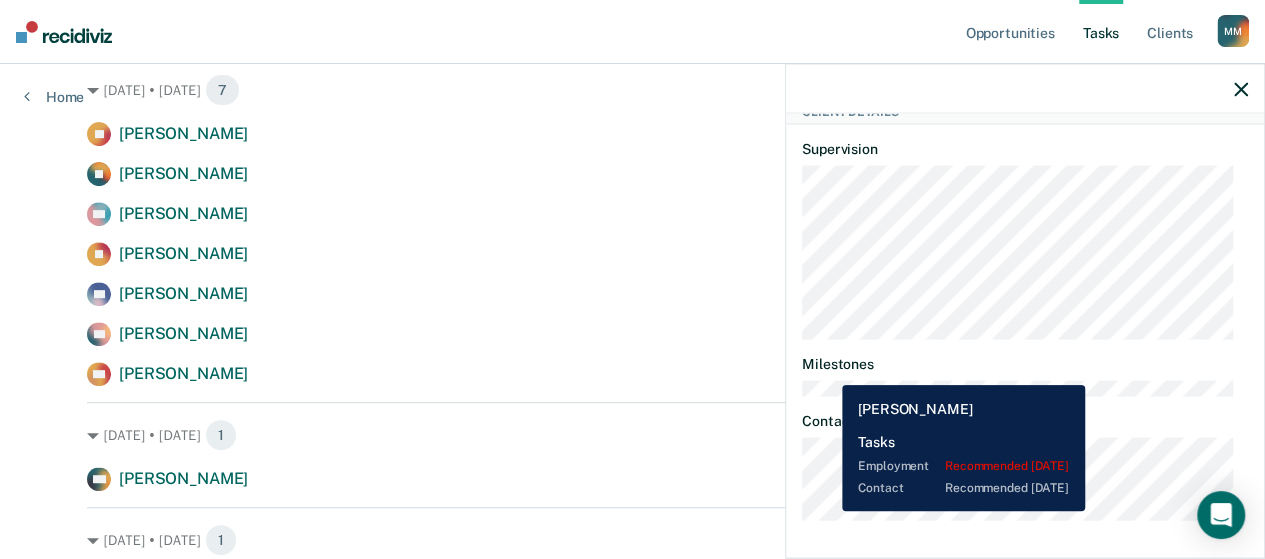 scroll, scrollTop: 408, scrollLeft: 0, axis: vertical 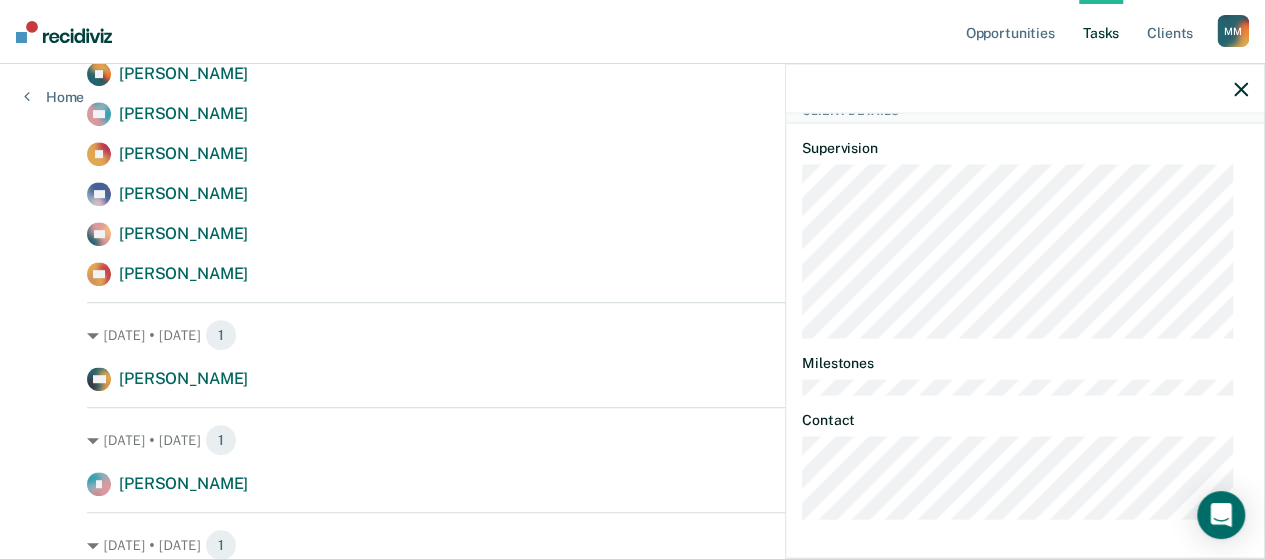 click at bounding box center (632, 407) 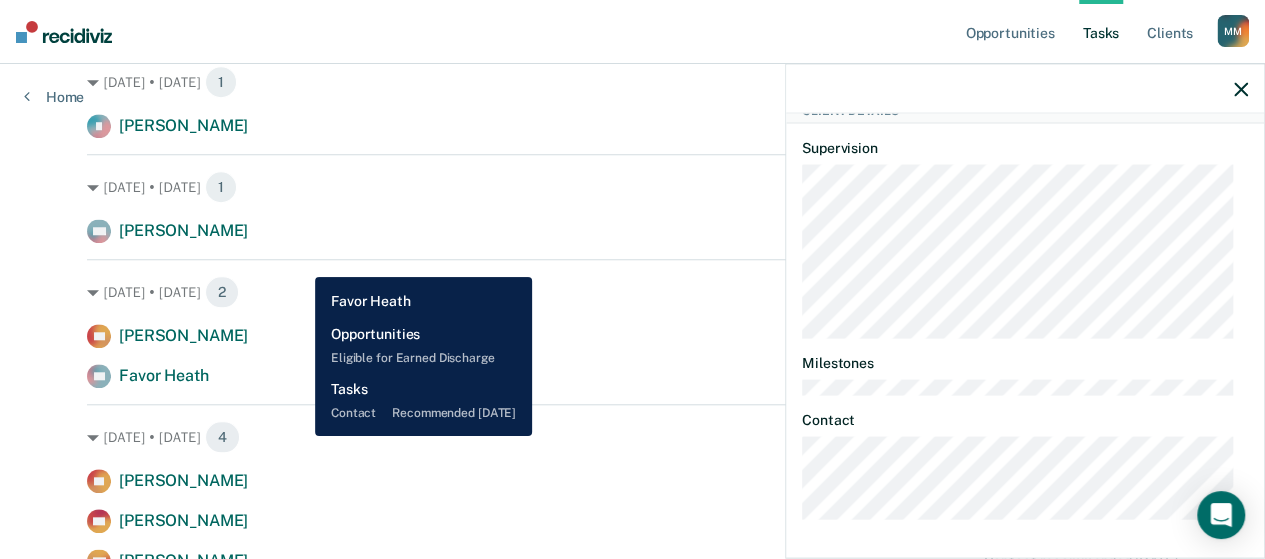 scroll, scrollTop: 800, scrollLeft: 0, axis: vertical 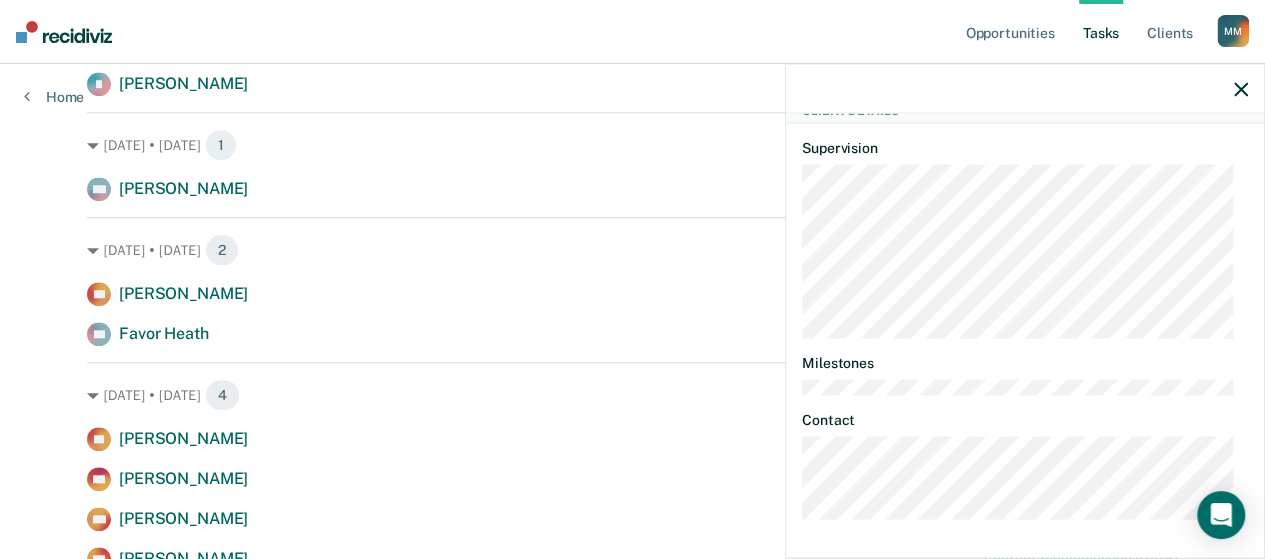 click at bounding box center [1025, 89] 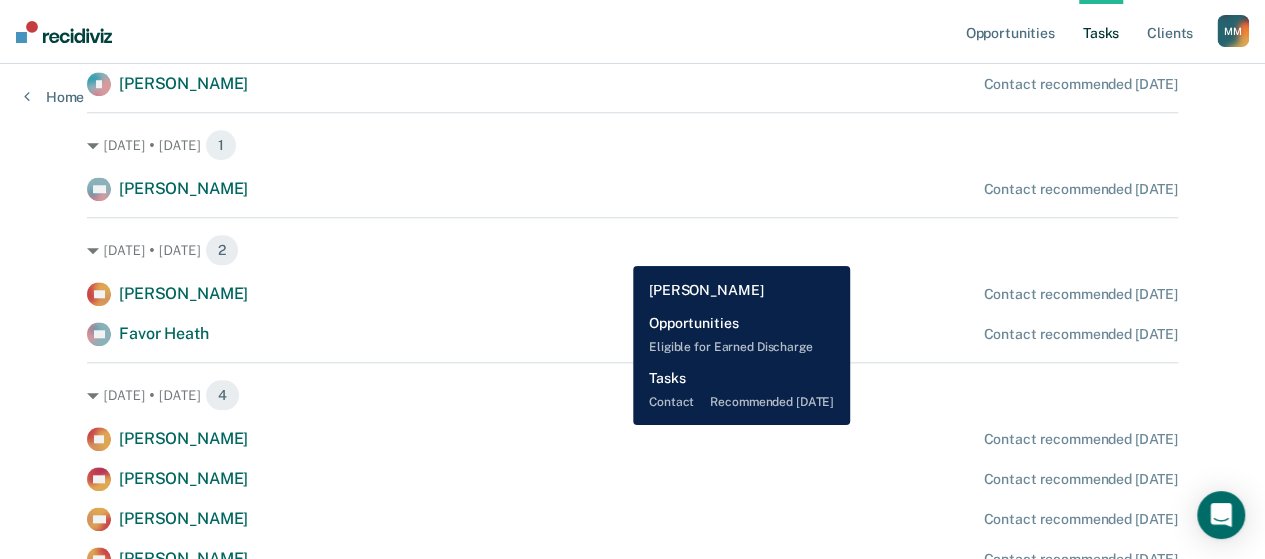 scroll, scrollTop: 700, scrollLeft: 0, axis: vertical 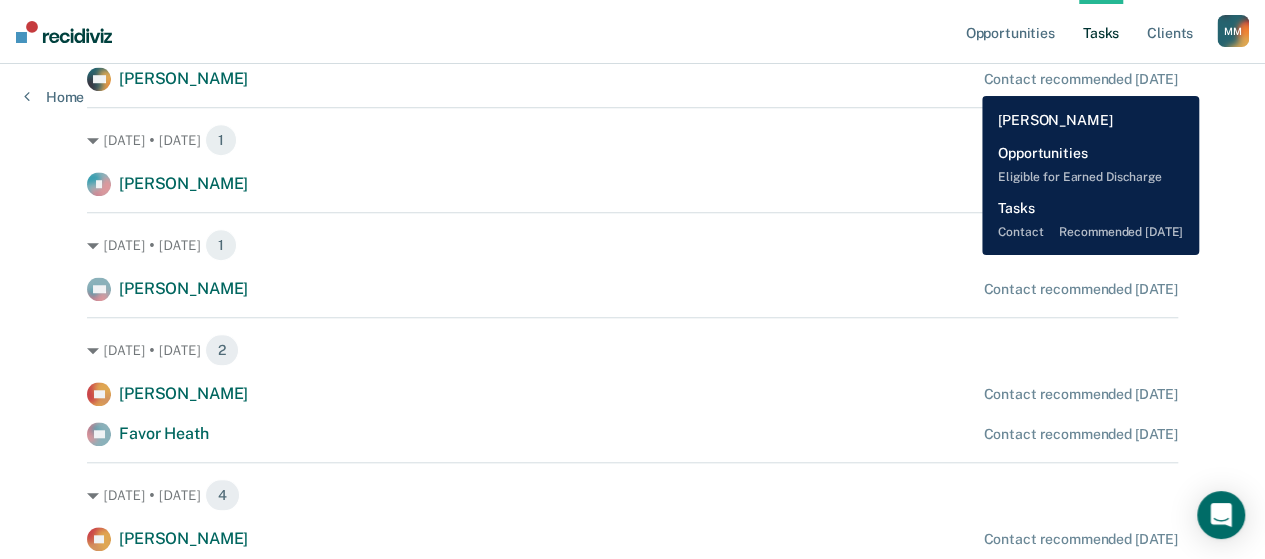click on "CM [PERSON_NAME] Contact recommended [DATE]" at bounding box center [632, 79] 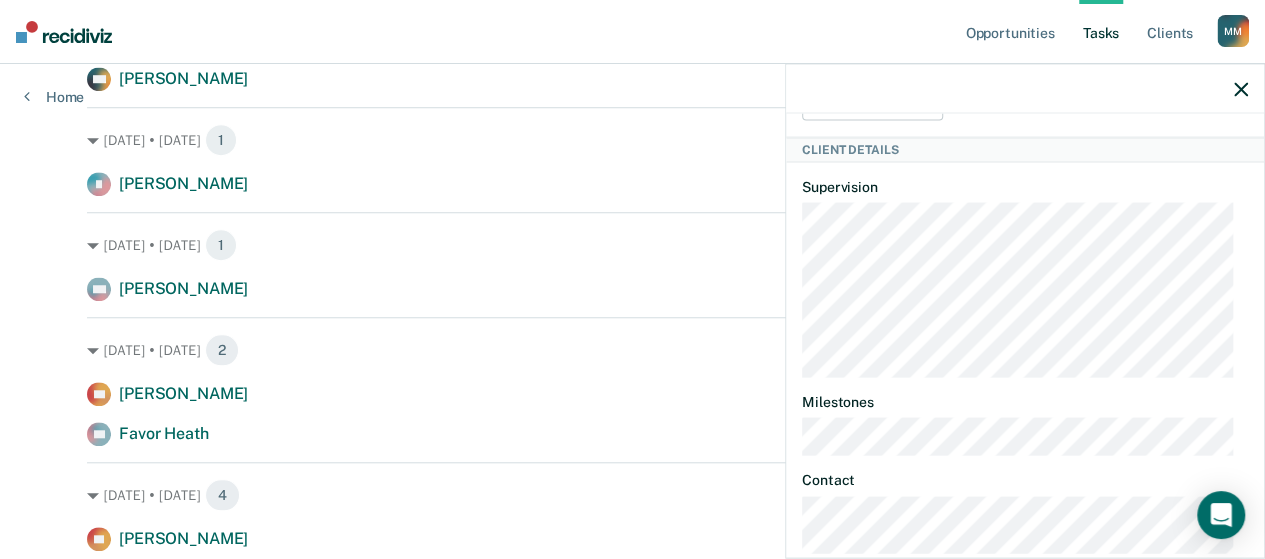 scroll, scrollTop: 671, scrollLeft: 0, axis: vertical 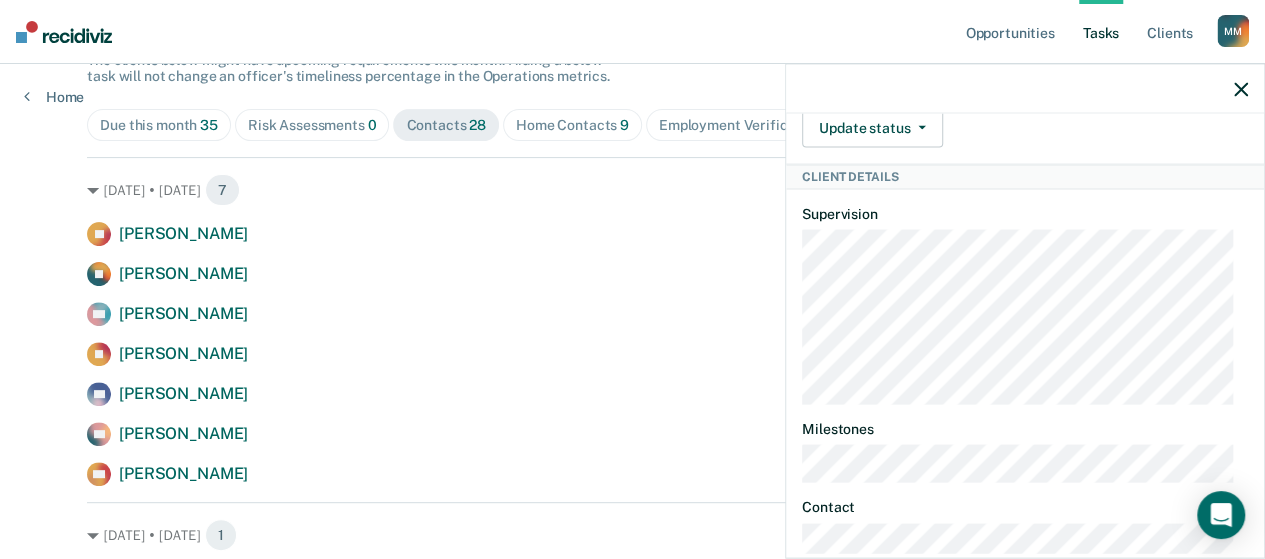 click 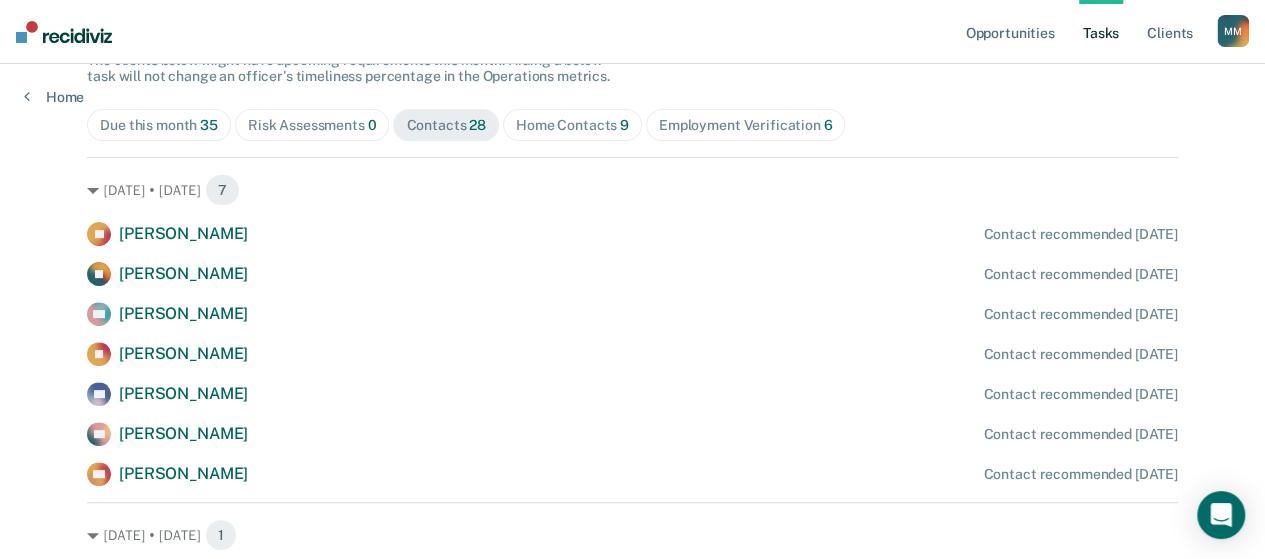 click on "Home Contacts   9" at bounding box center (572, 125) 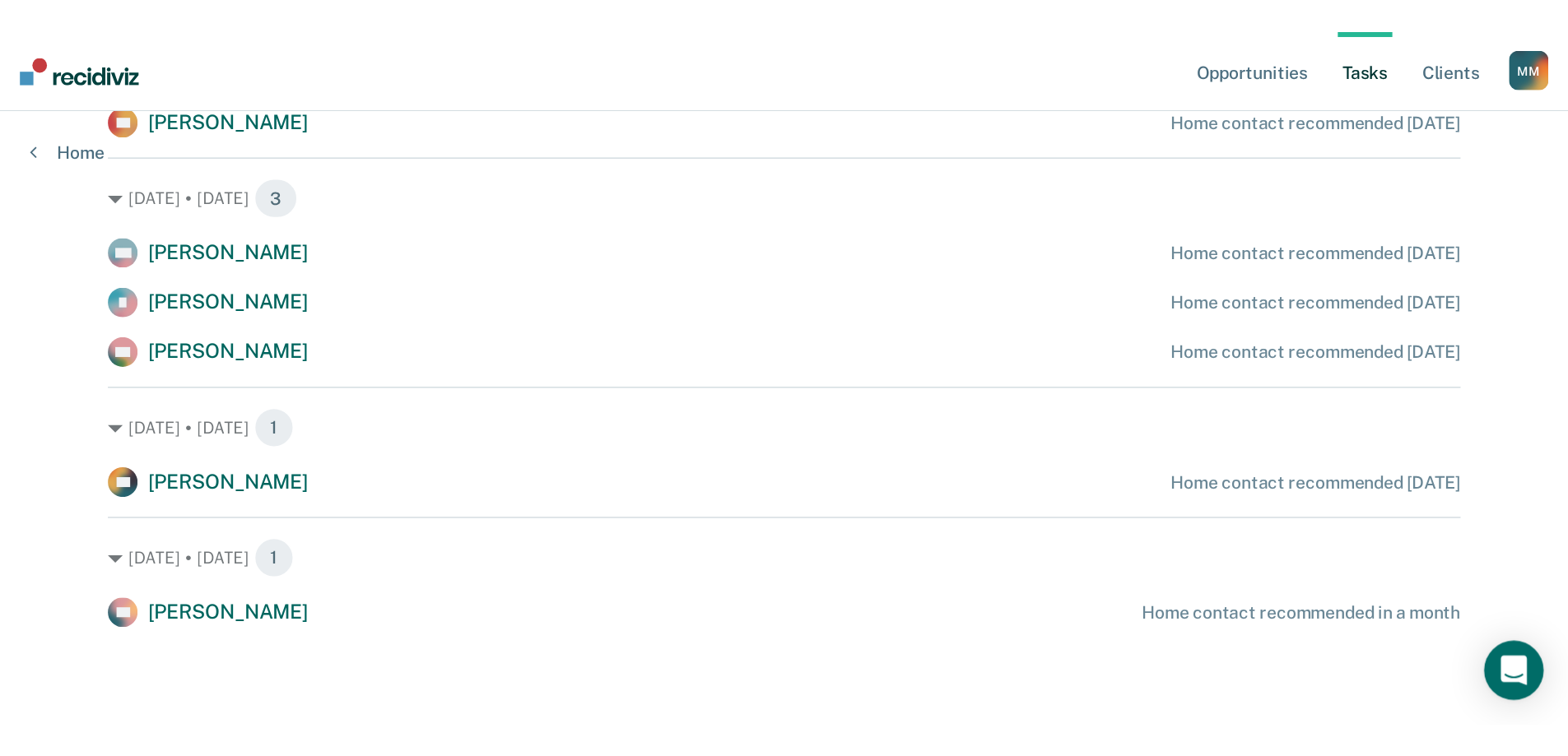 scroll, scrollTop: 0, scrollLeft: 0, axis: both 